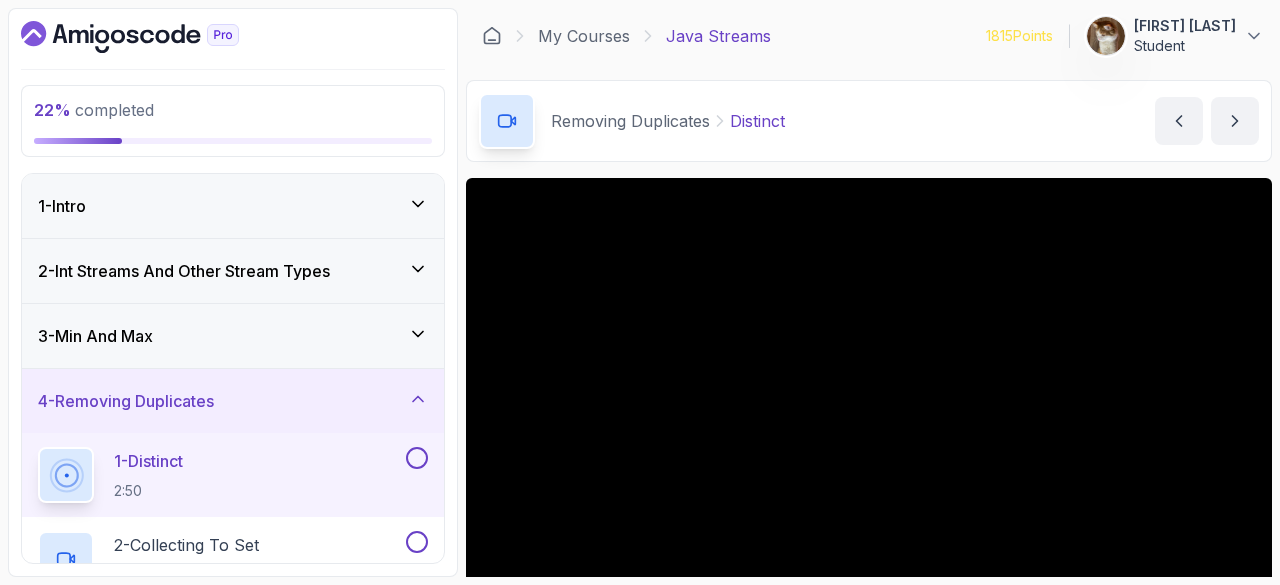 scroll, scrollTop: 0, scrollLeft: 0, axis: both 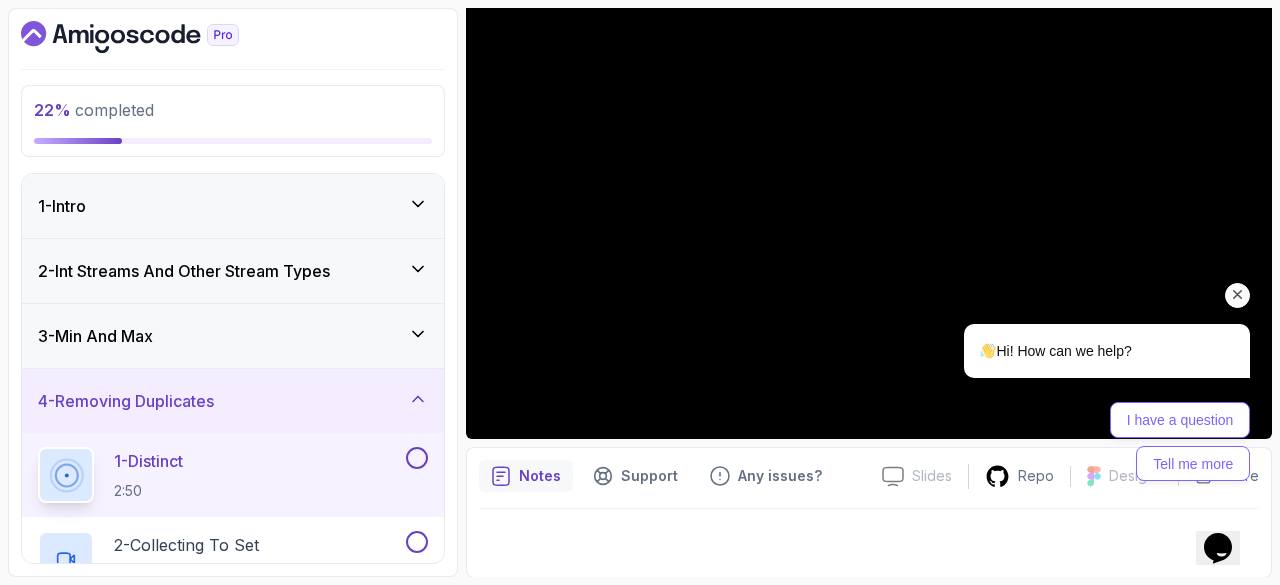 click on "1  -  Distinct" at bounding box center [148, 461] 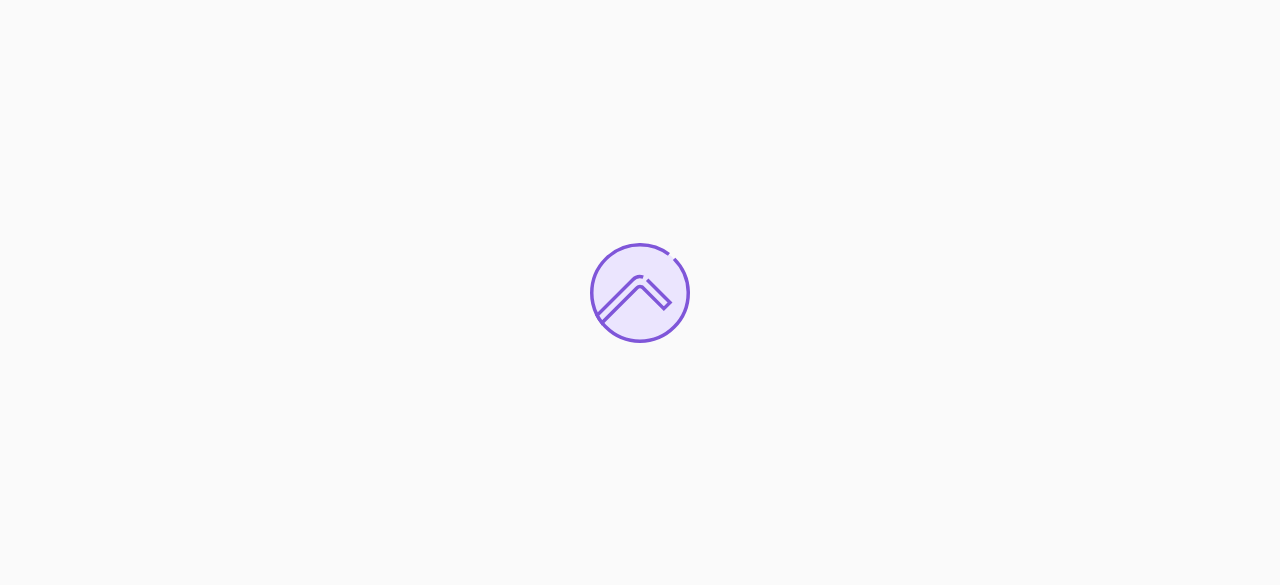 scroll, scrollTop: 0, scrollLeft: 0, axis: both 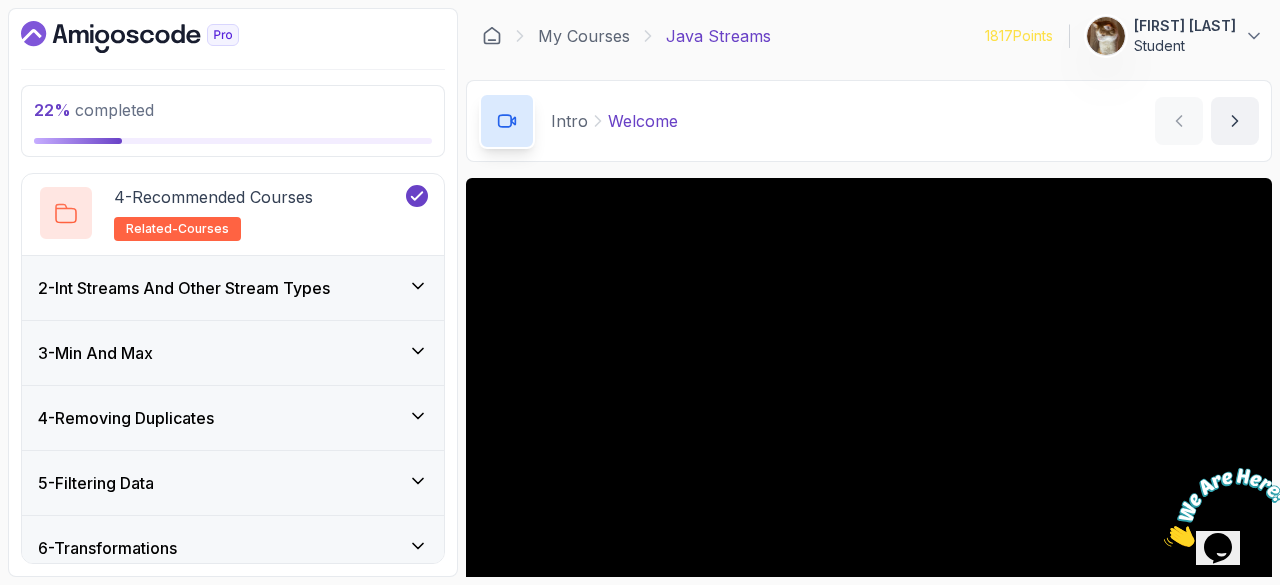 click on "4  -  Removing Duplicates" at bounding box center [233, 418] 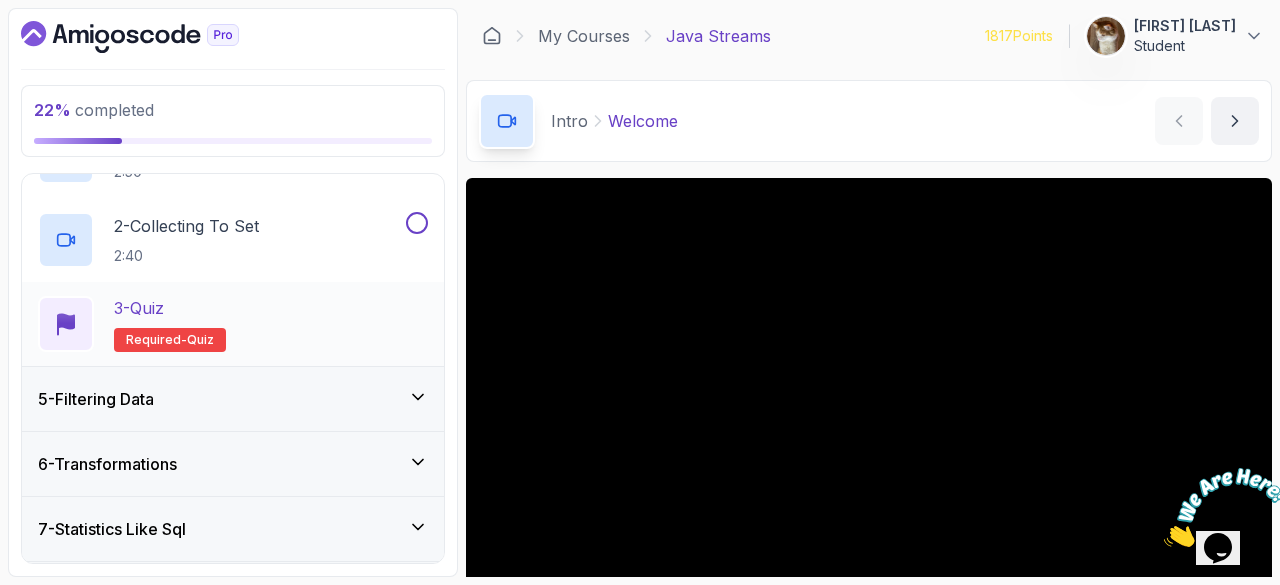 scroll, scrollTop: 243, scrollLeft: 0, axis: vertical 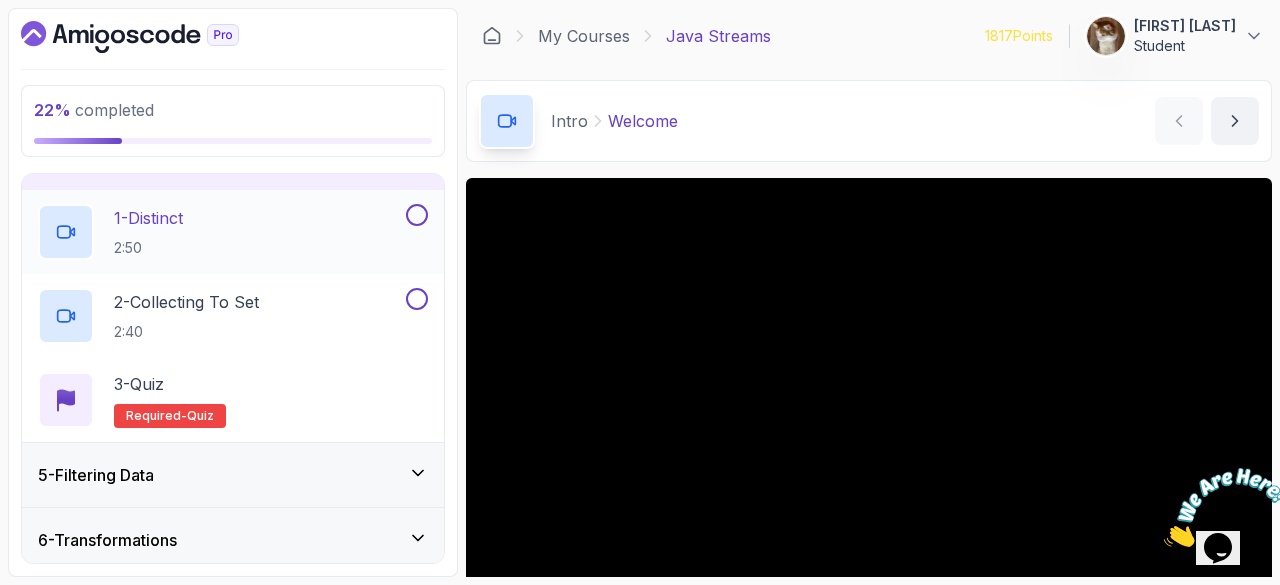 click on "2:50" at bounding box center [148, 248] 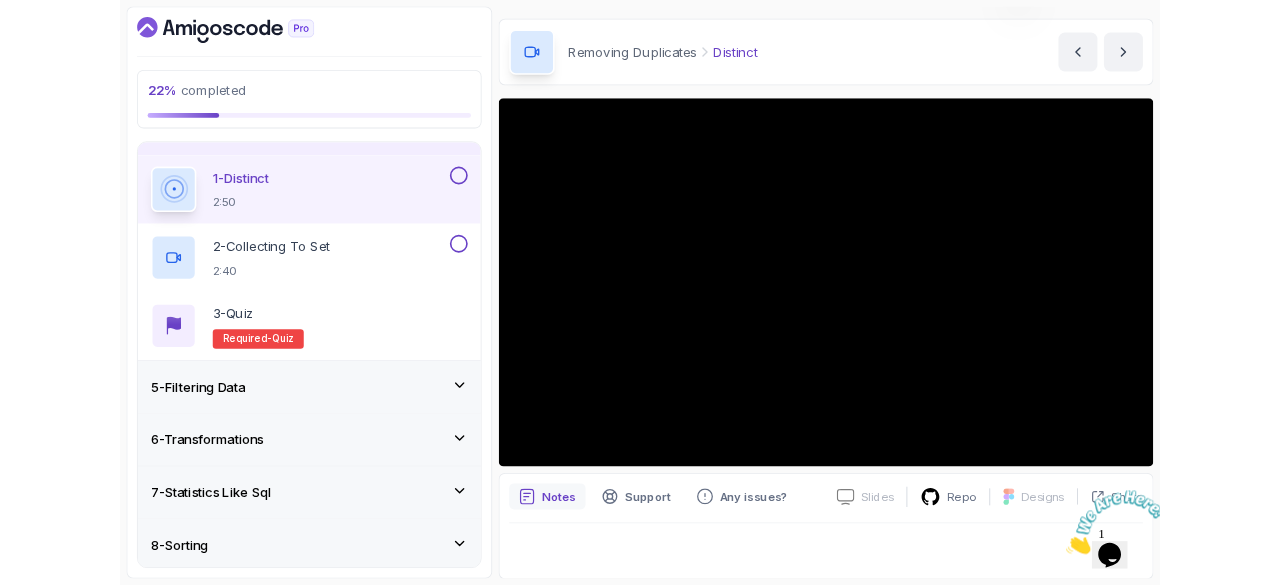 scroll, scrollTop: 192, scrollLeft: 0, axis: vertical 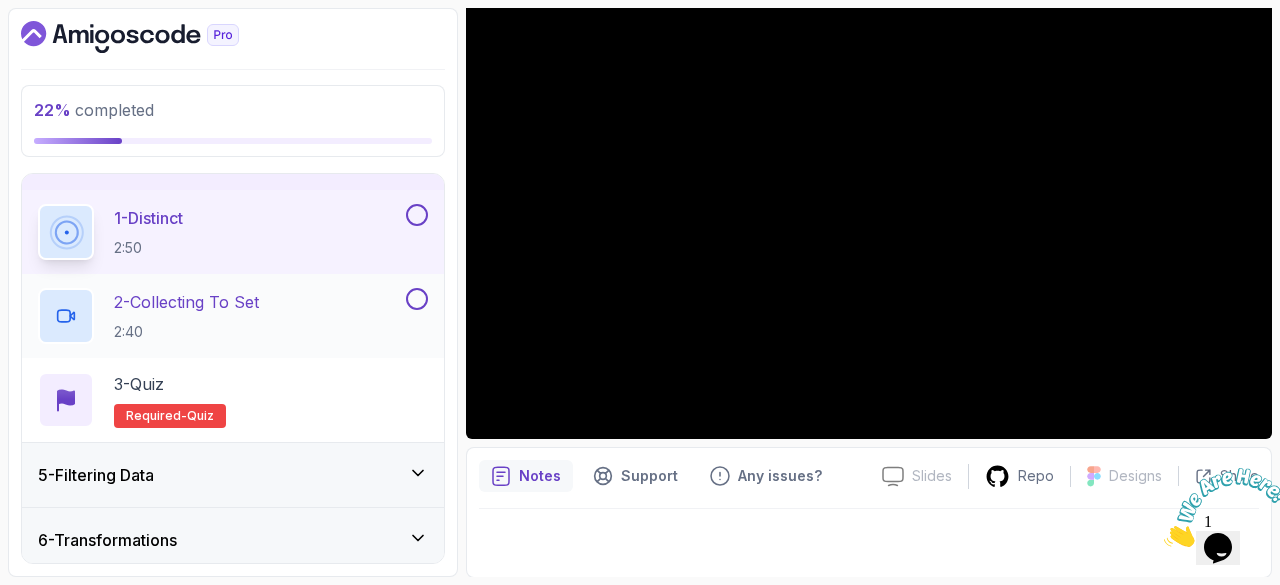 click on "2  -  Collecting To Set" at bounding box center [186, 302] 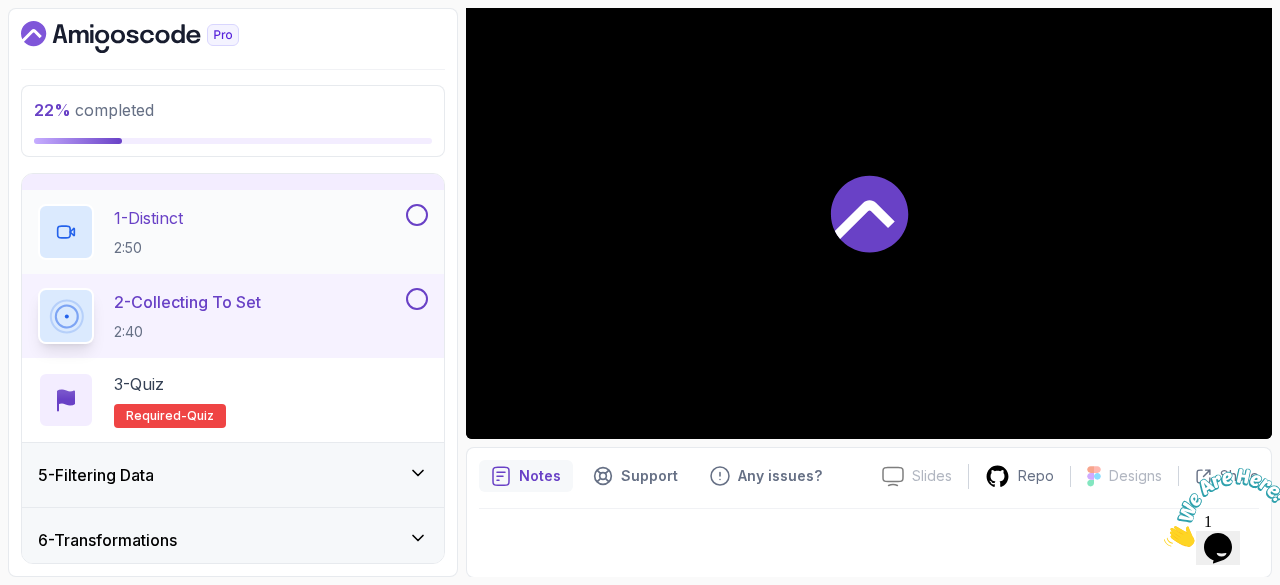click at bounding box center [417, 215] 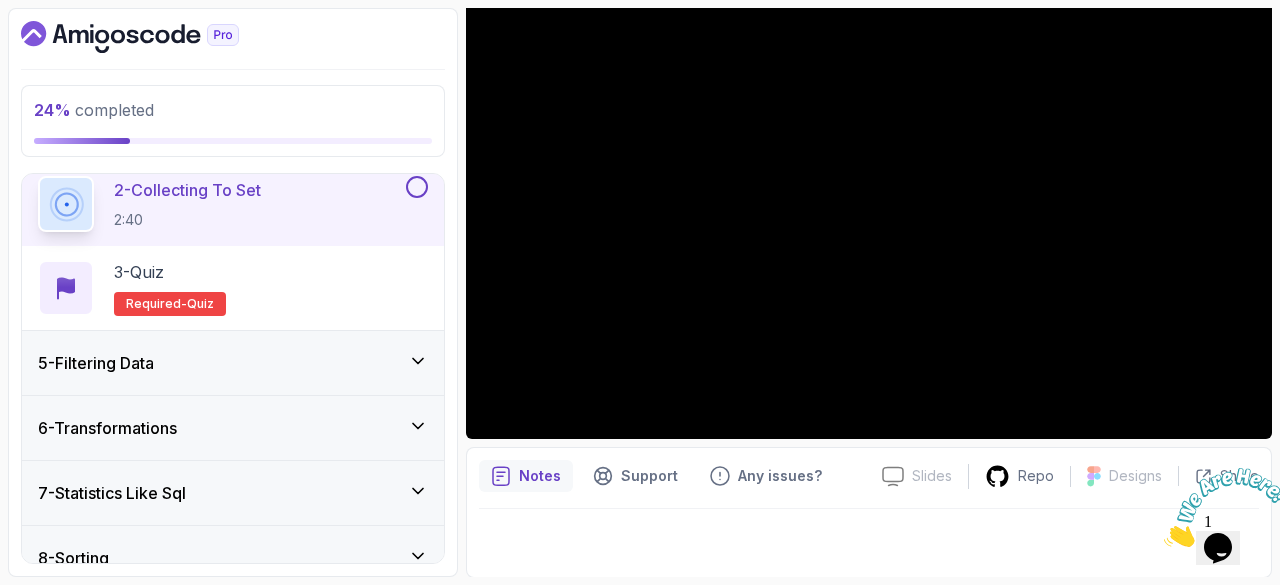 click on "5  -  Filtering Data" at bounding box center (233, 363) 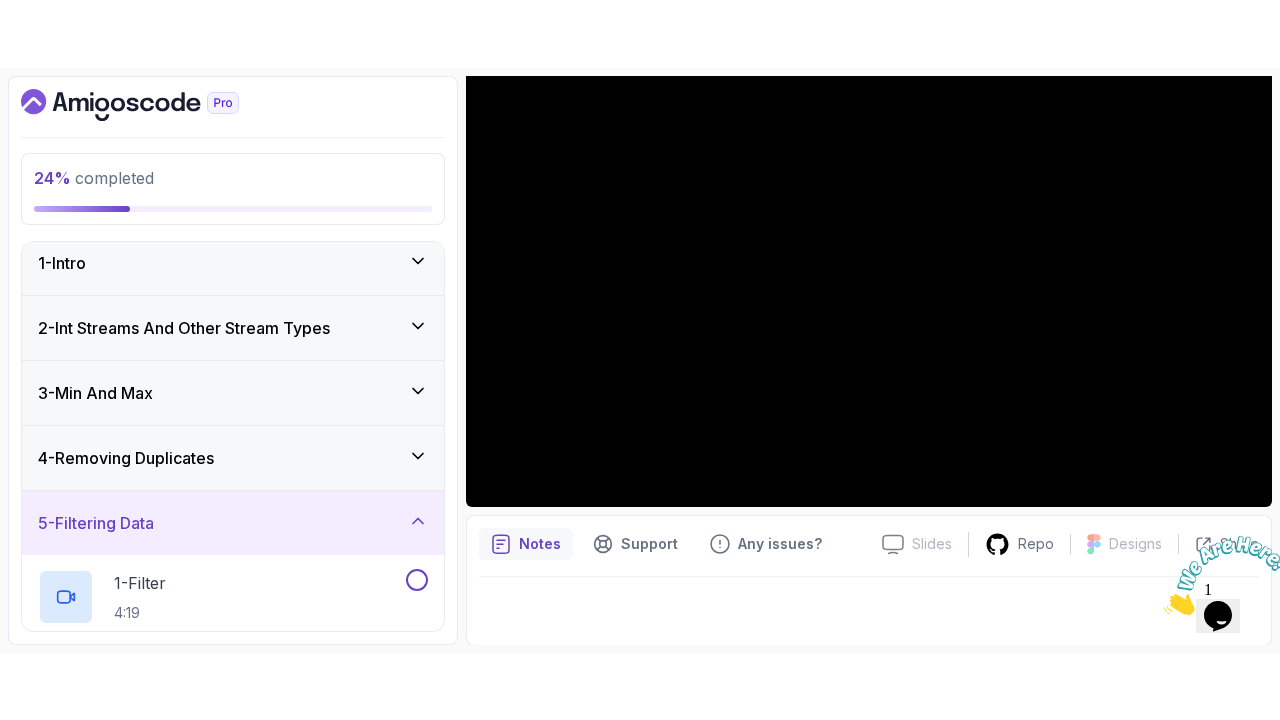 scroll, scrollTop: 0, scrollLeft: 0, axis: both 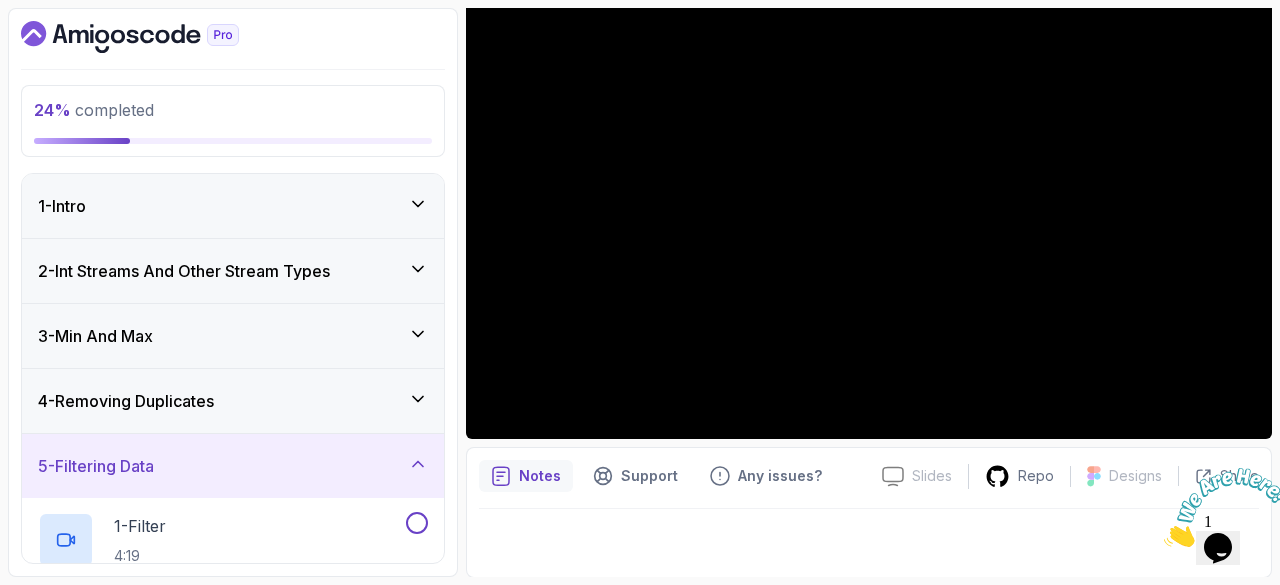 click on "5  -  Filtering Data" at bounding box center (233, 466) 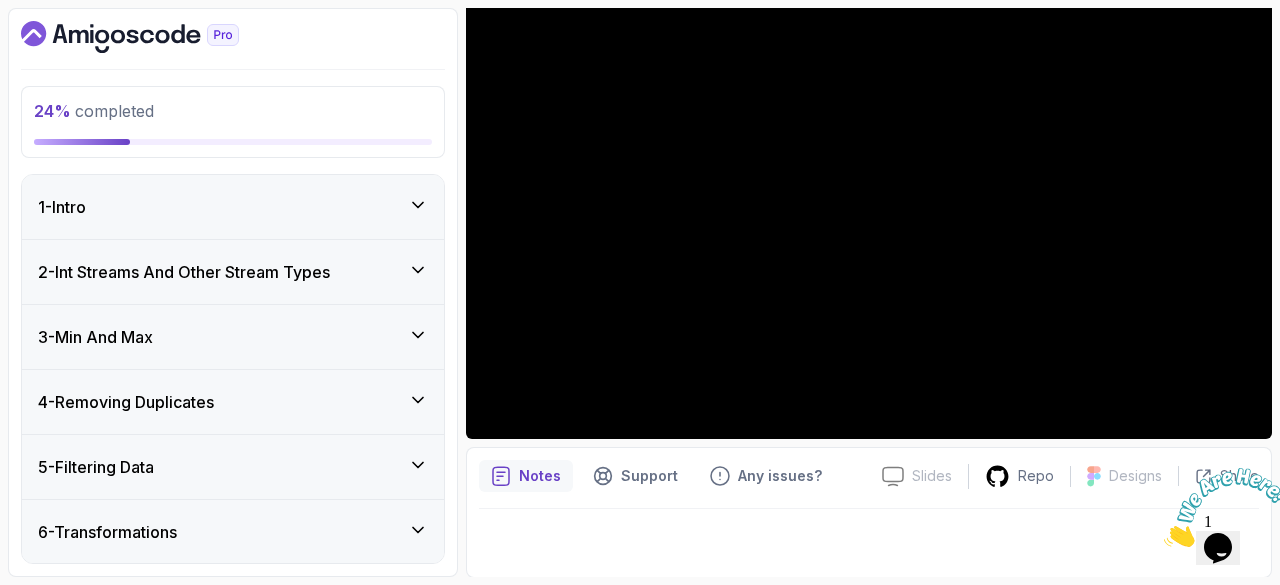 click on "4  -  Removing Duplicates" at bounding box center [233, 402] 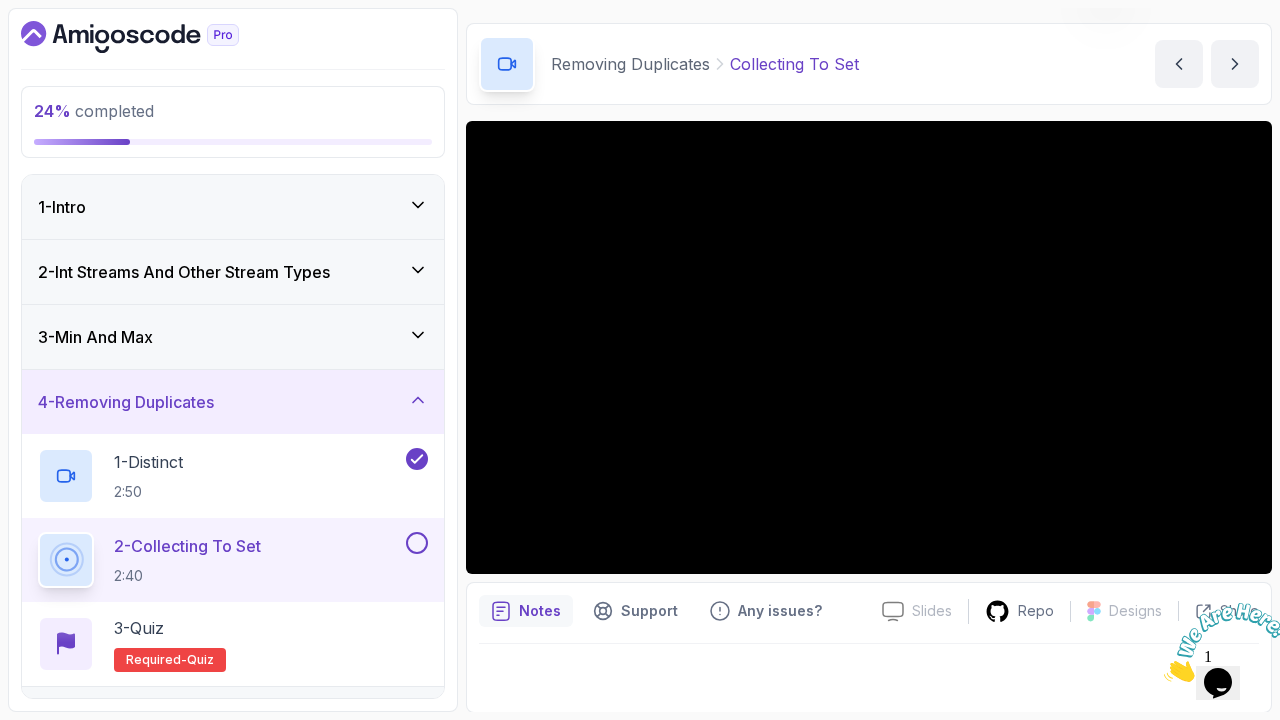 scroll, scrollTop: 192, scrollLeft: 0, axis: vertical 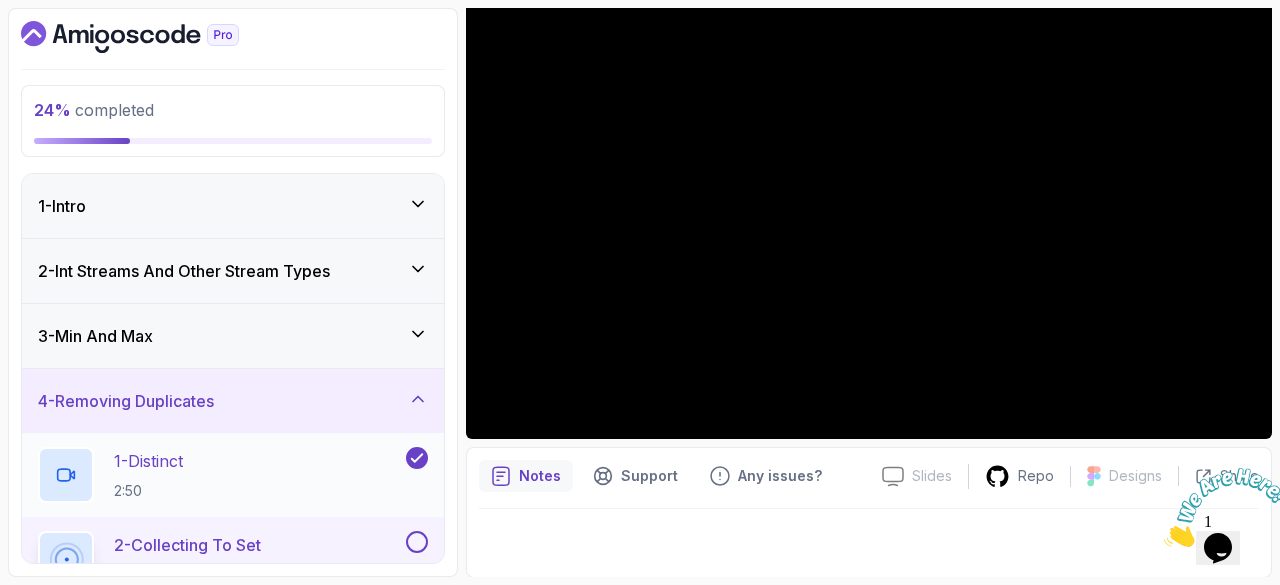 click on "1  -  Distinct" at bounding box center [148, 461] 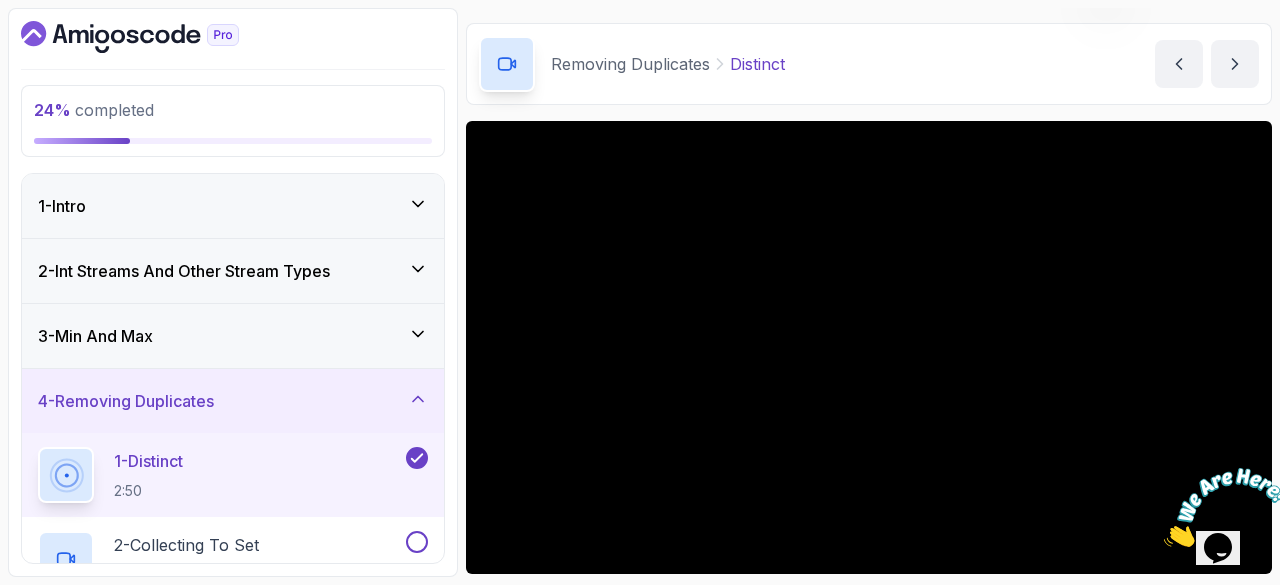 scroll, scrollTop: 192, scrollLeft: 0, axis: vertical 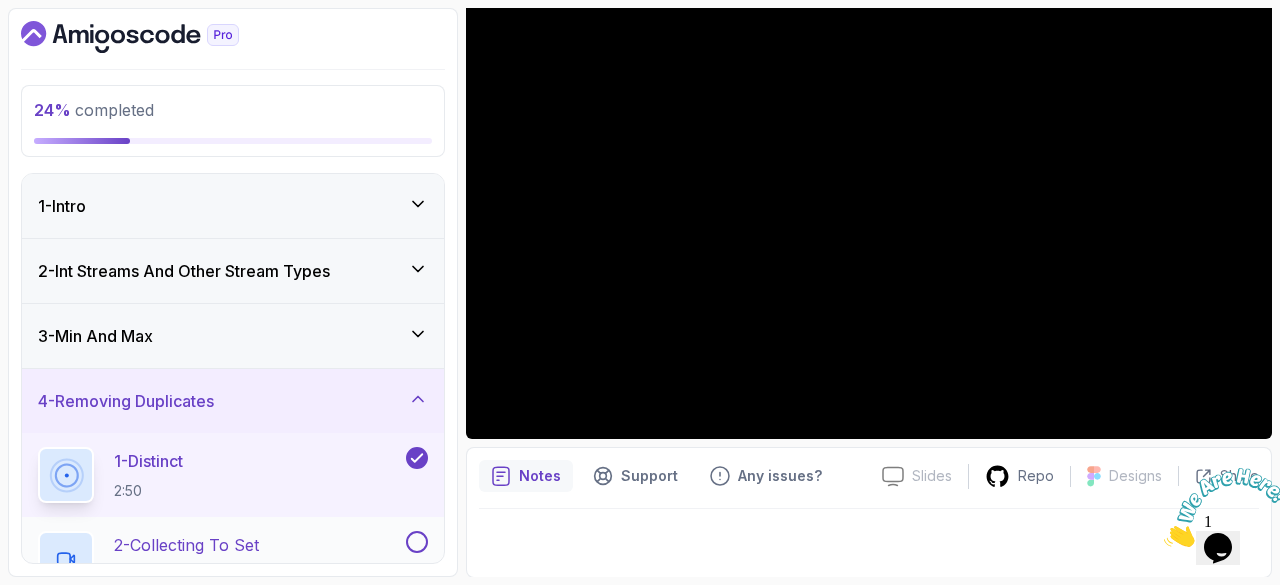 click at bounding box center (417, 542) 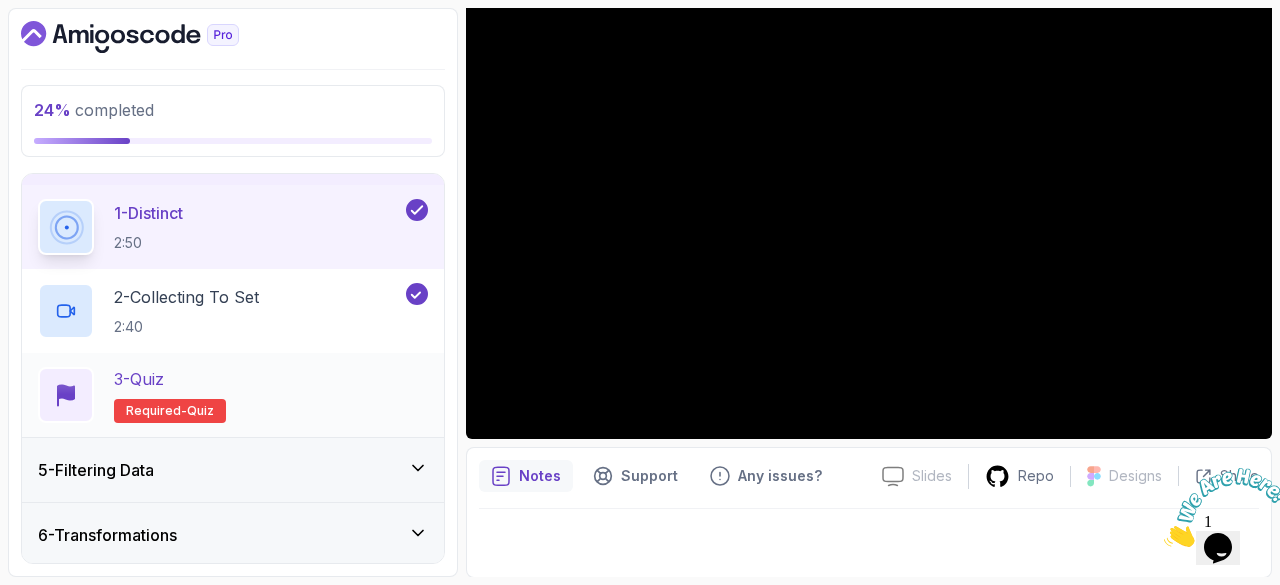 scroll, scrollTop: 256, scrollLeft: 0, axis: vertical 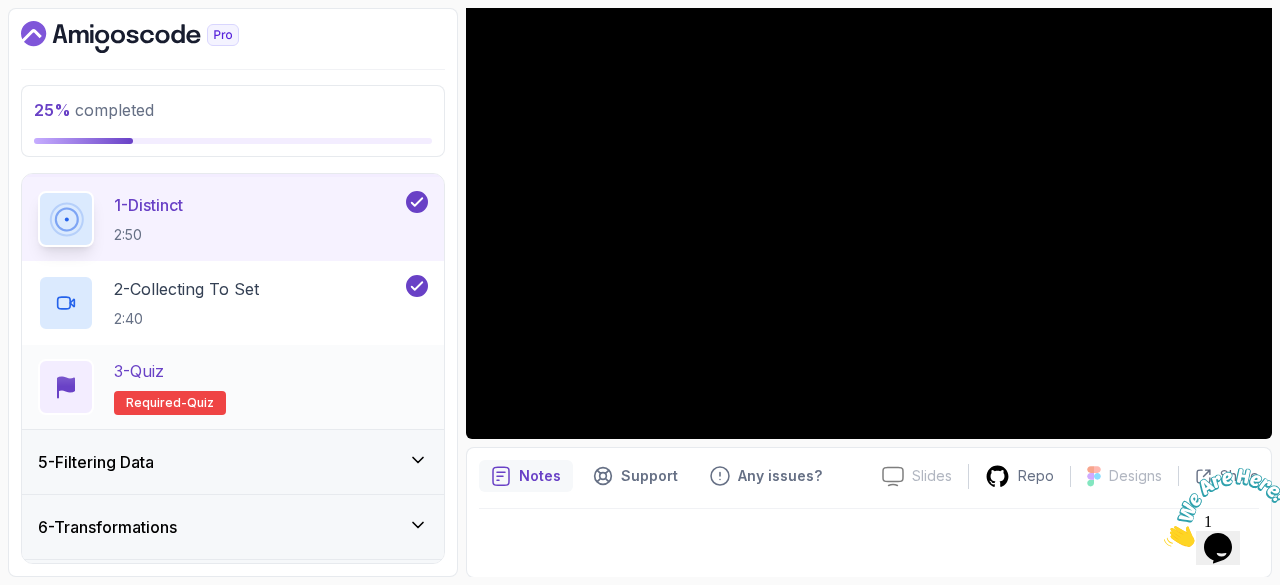 click on "3  -  Quiz" at bounding box center [139, 371] 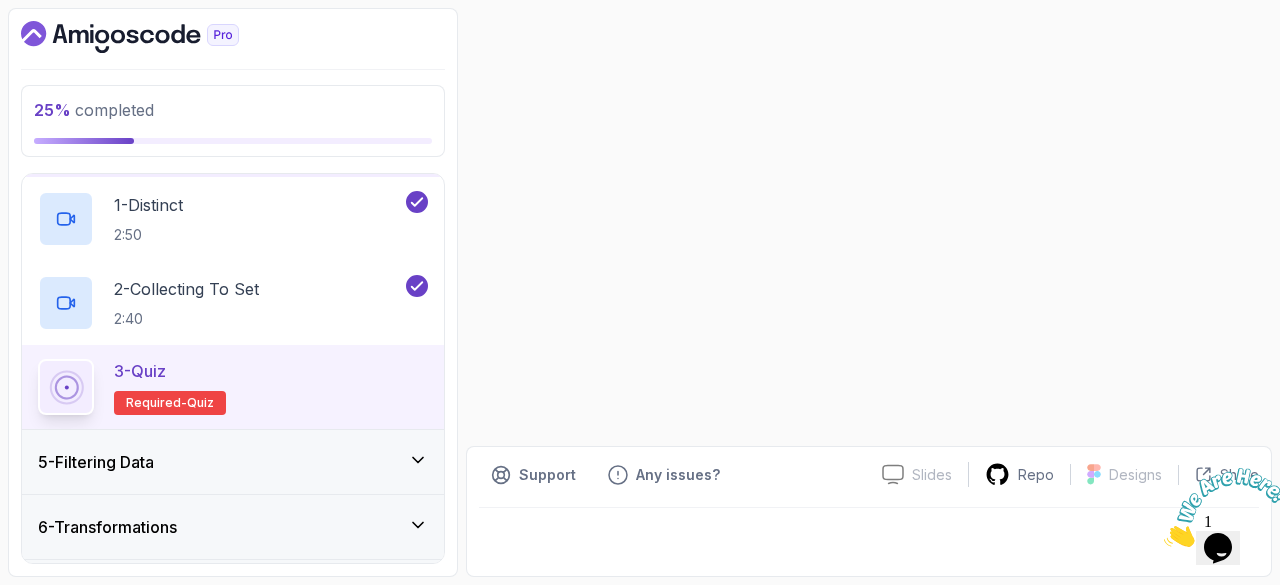 scroll, scrollTop: 0, scrollLeft: 0, axis: both 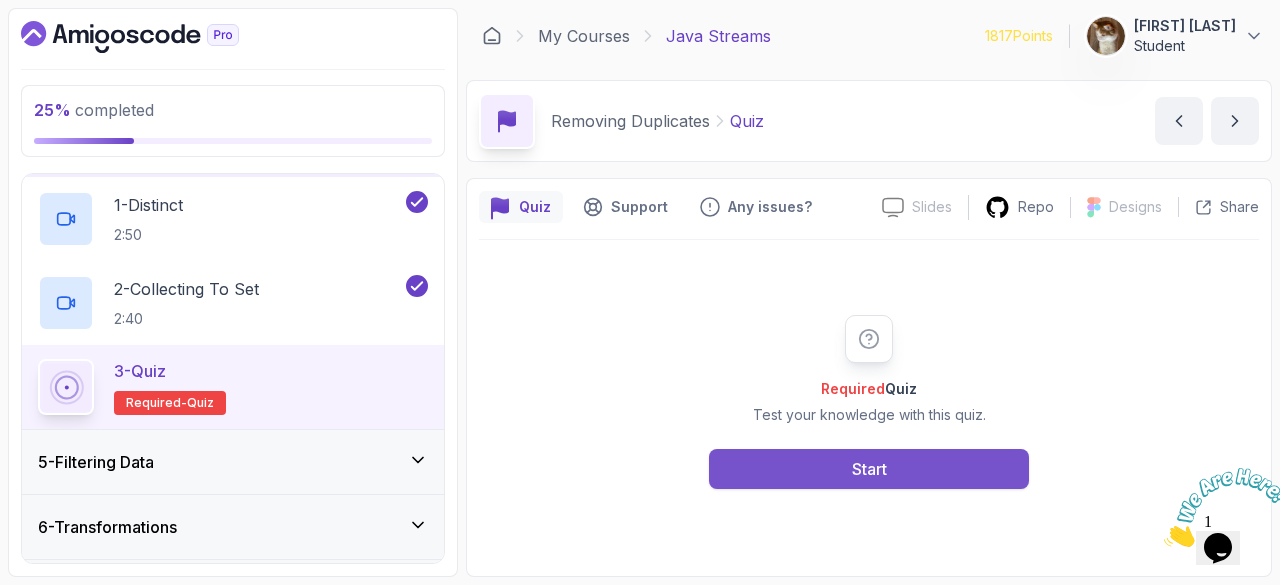 click on "Start" at bounding box center (869, 469) 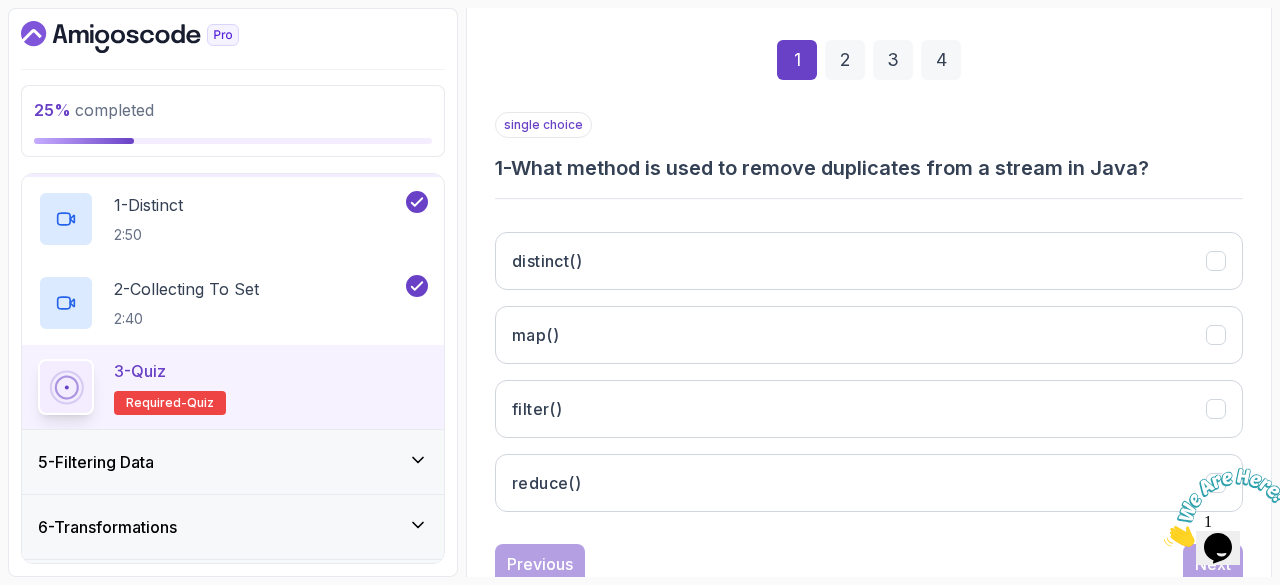 scroll, scrollTop: 335, scrollLeft: 0, axis: vertical 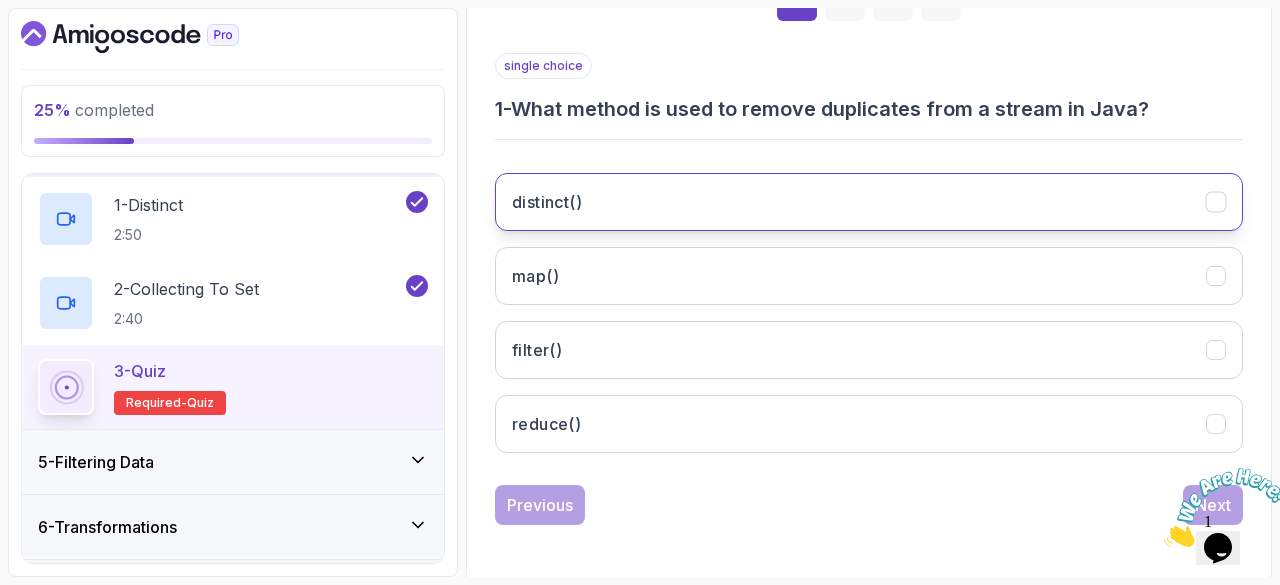 click on "distinct()" at bounding box center (869, 202) 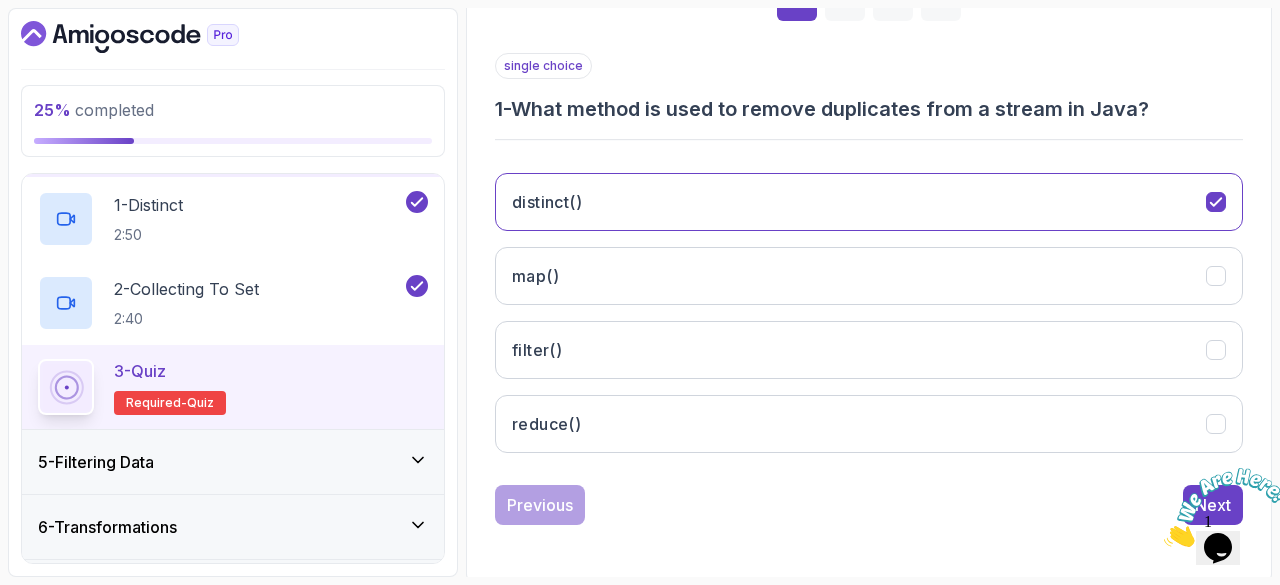 click at bounding box center [1164, 541] 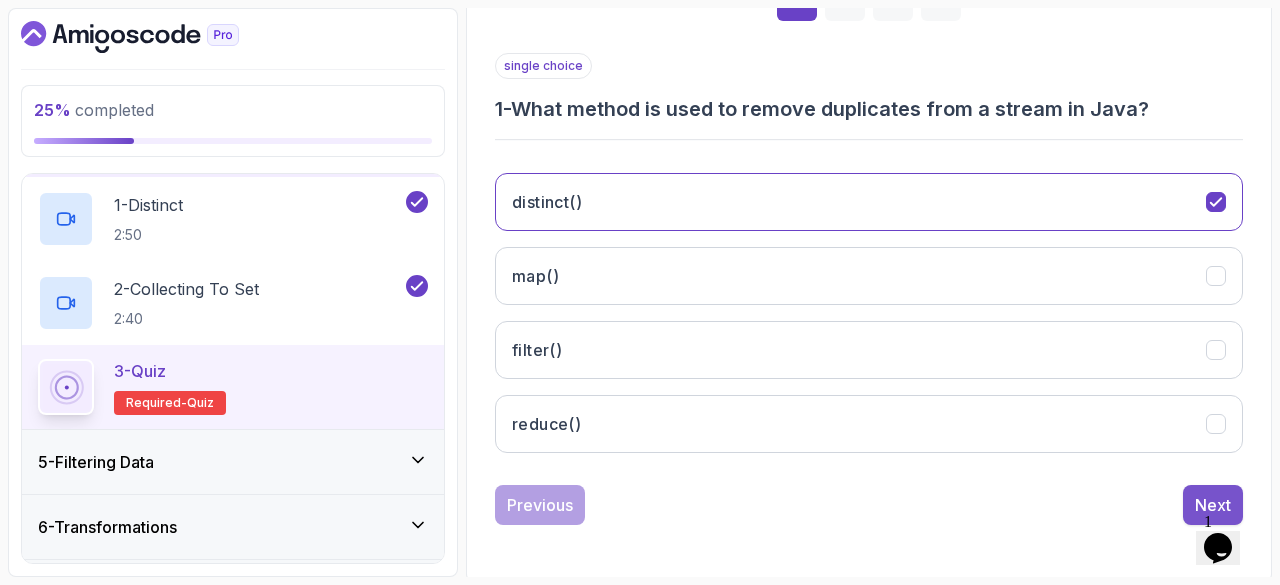 click on "Next" at bounding box center (1213, 505) 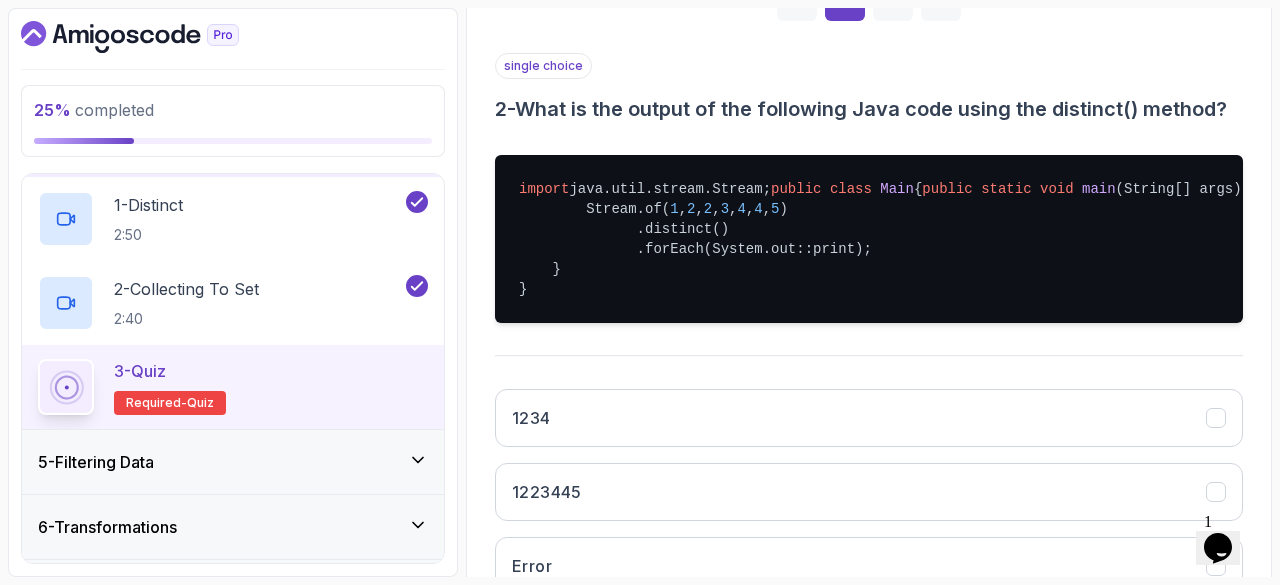 scroll, scrollTop: 392, scrollLeft: 0, axis: vertical 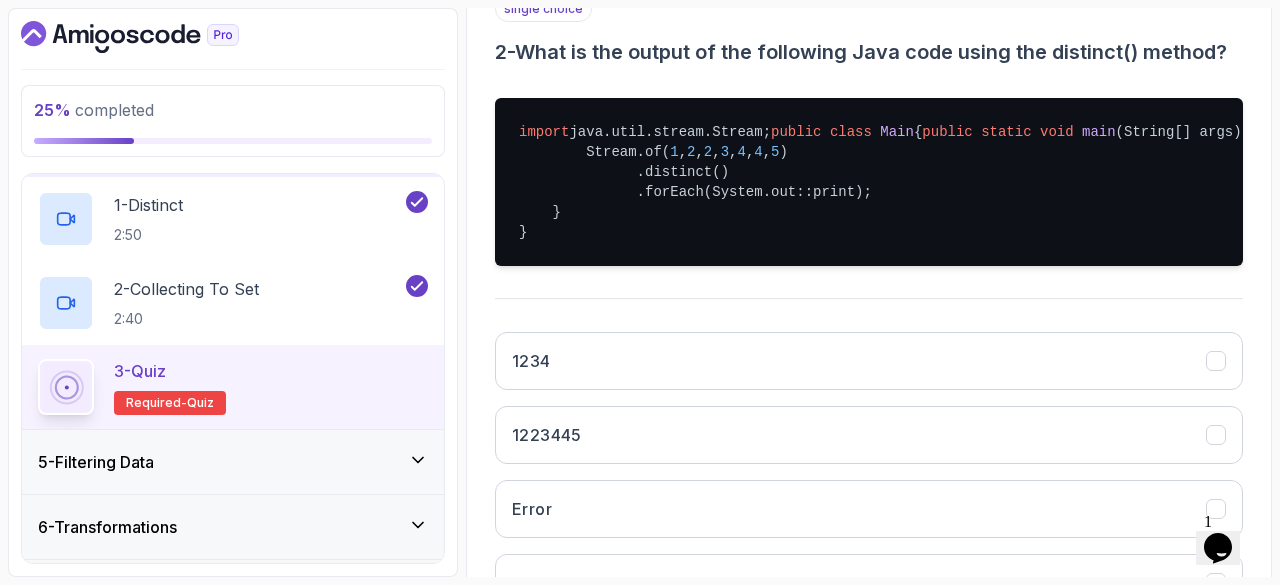 click on "import  java.util.stream.Stream;
public   class   Main  {
public   static   void   main (String[] args)  {
Stream.of( 1 ,  2 ,  2 ,  3 ,  4 ,  4 ,  5 )
.distinct()
.forEach(System.out::print);
}
}" at bounding box center [869, 182] 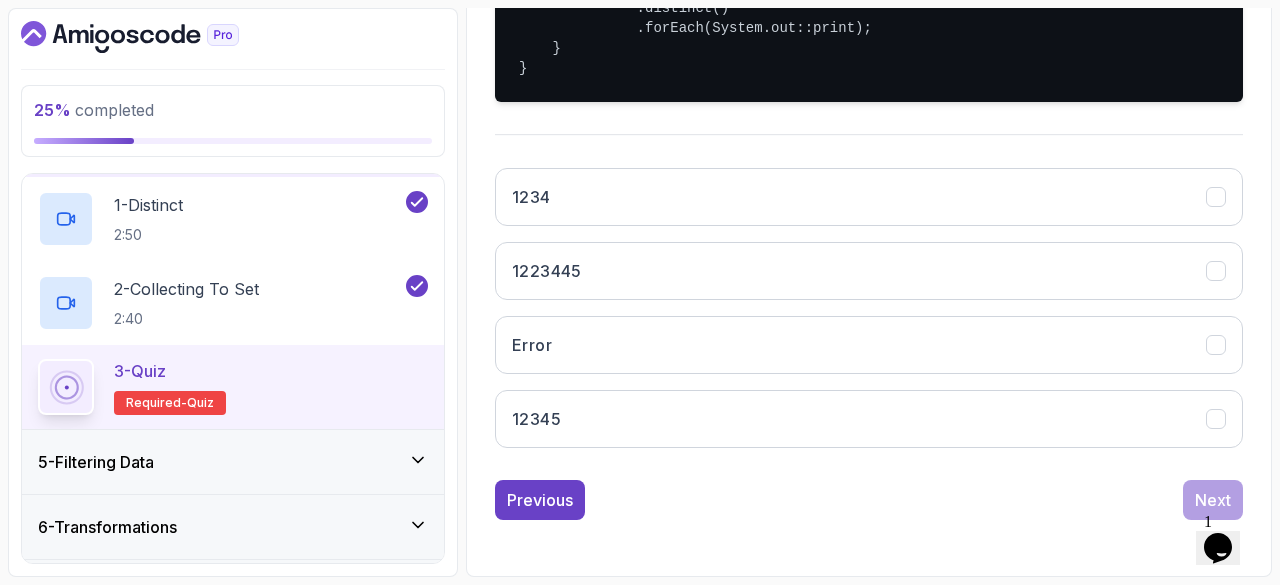 scroll, scrollTop: 592, scrollLeft: 0, axis: vertical 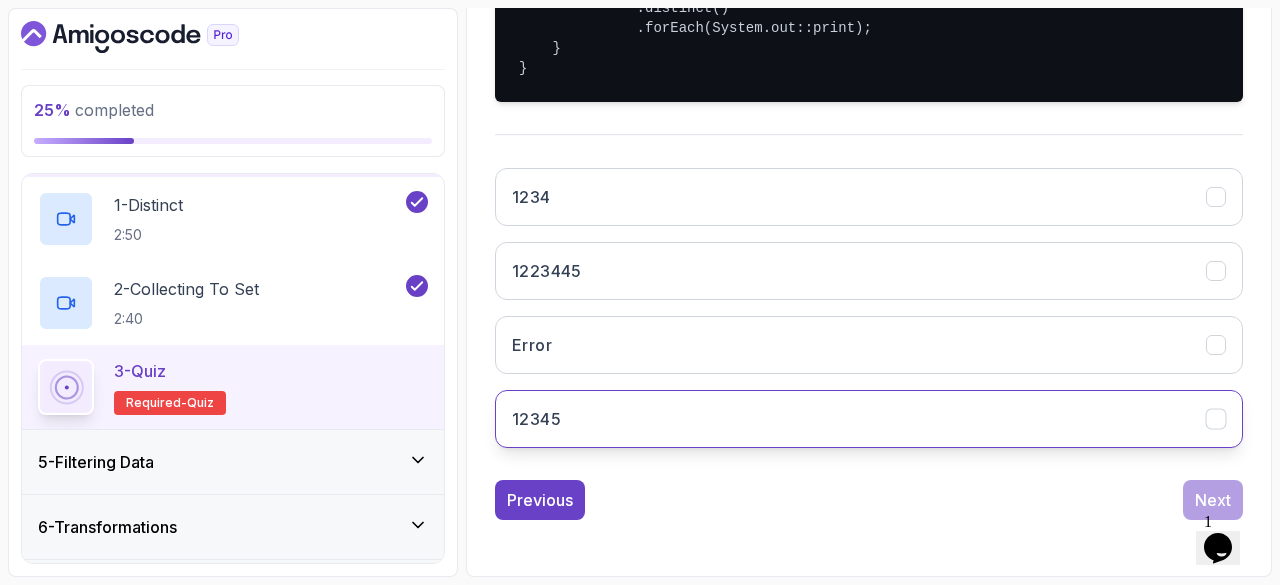 click on "12345" at bounding box center [869, 419] 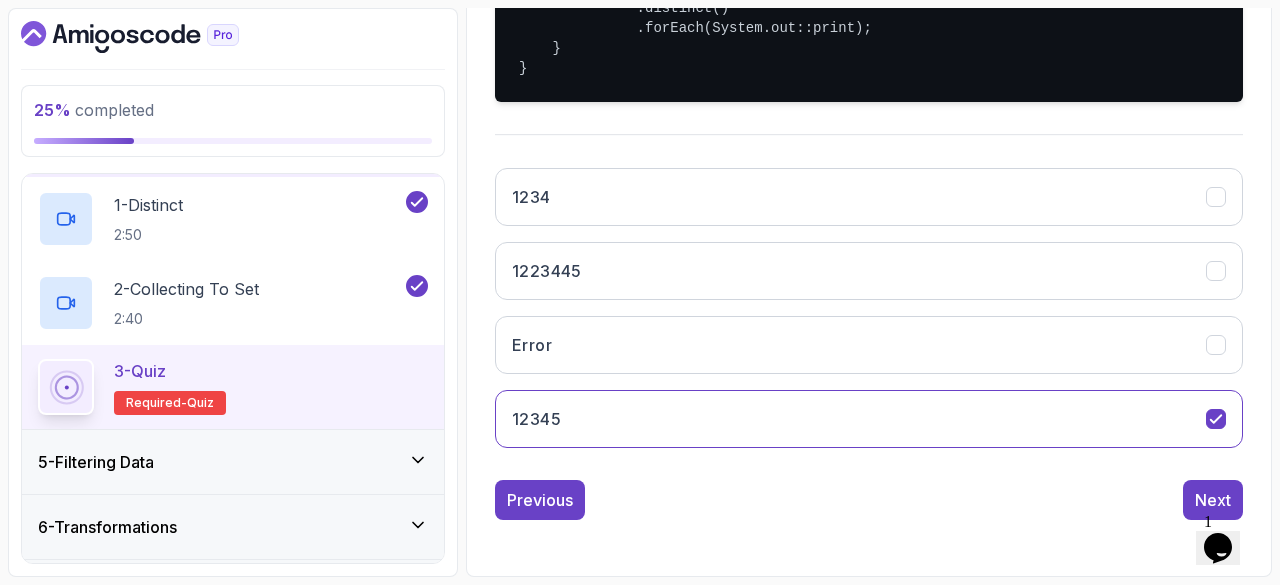scroll, scrollTop: 611, scrollLeft: 0, axis: vertical 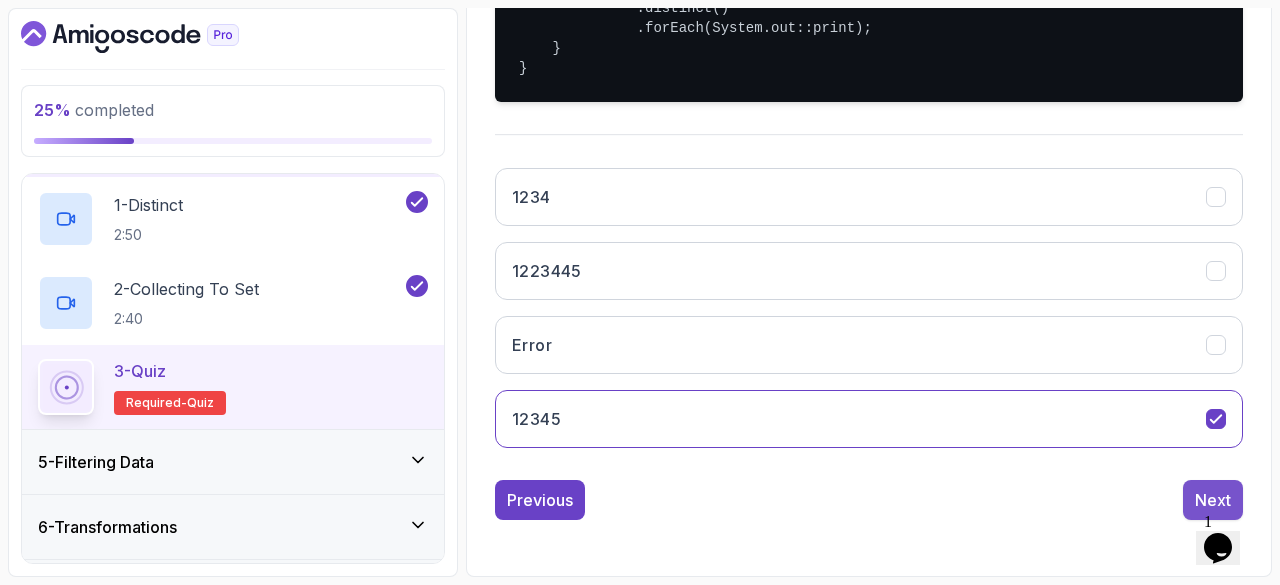 click on "Next" at bounding box center (1213, 500) 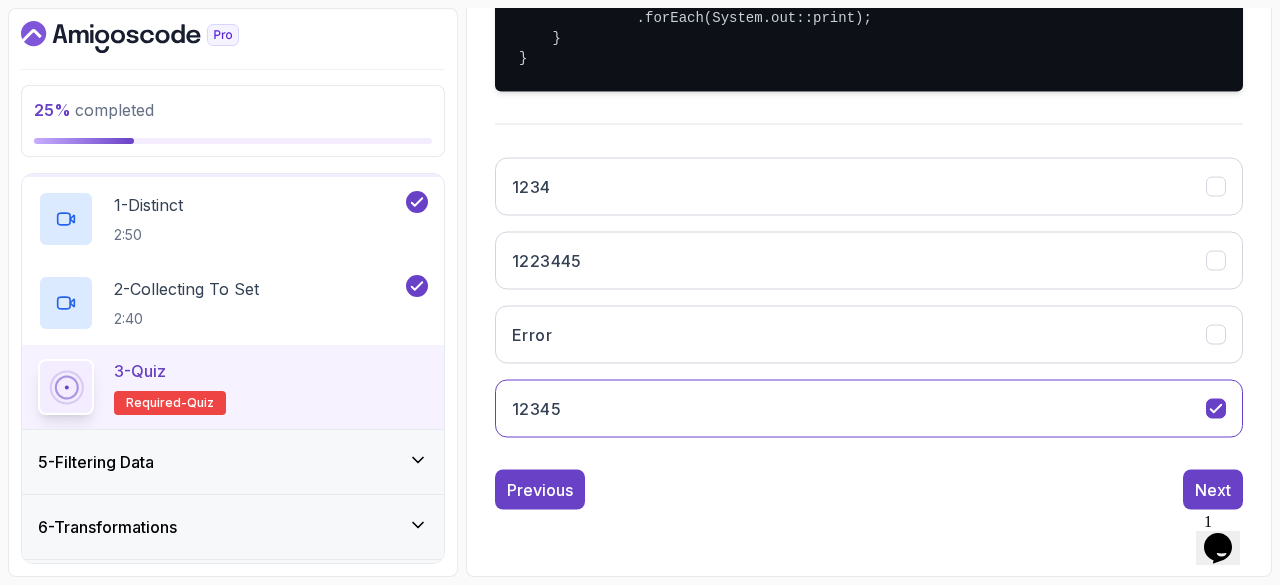 scroll, scrollTop: 335, scrollLeft: 0, axis: vertical 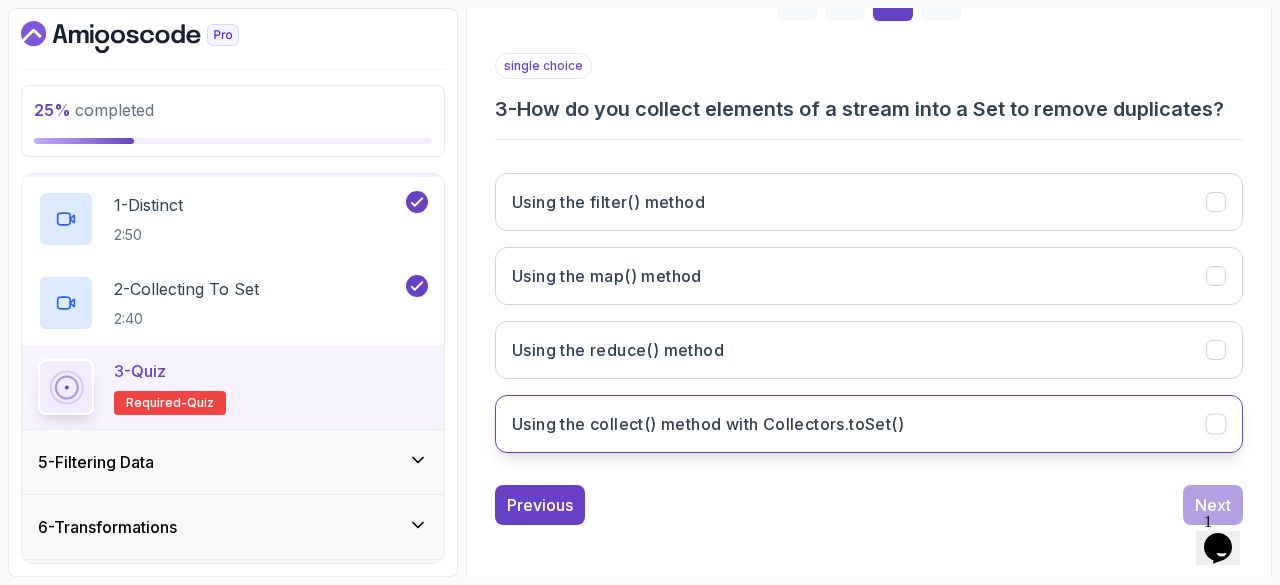 click on "Using the collect() method with Collectors.toSet()" at bounding box center [869, 424] 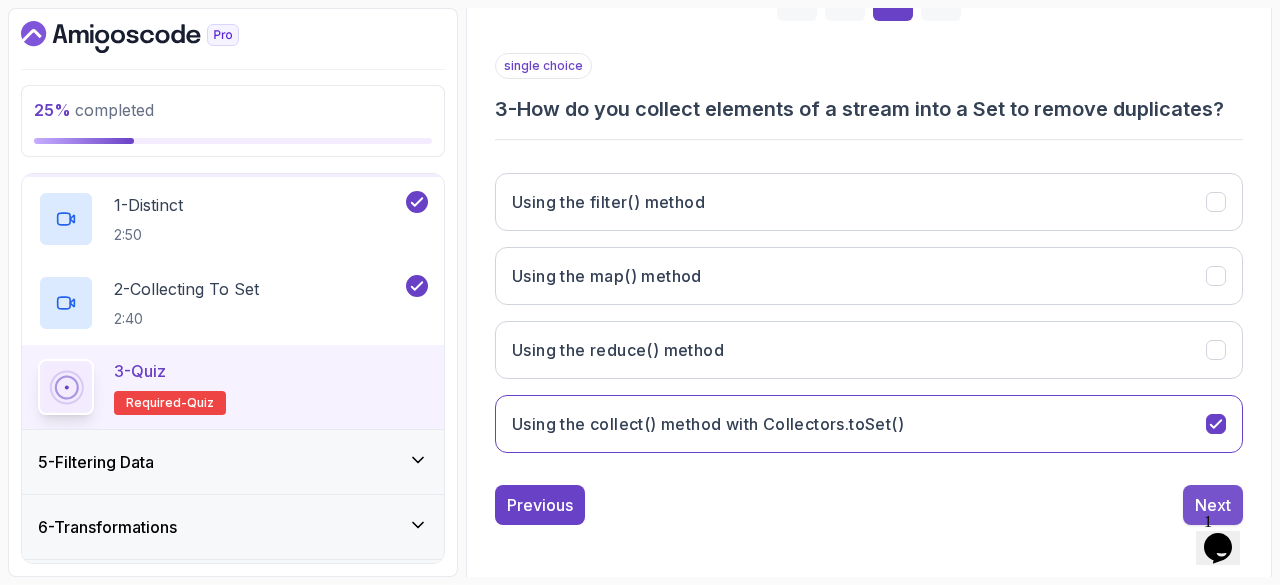 click on "Next" at bounding box center (1213, 505) 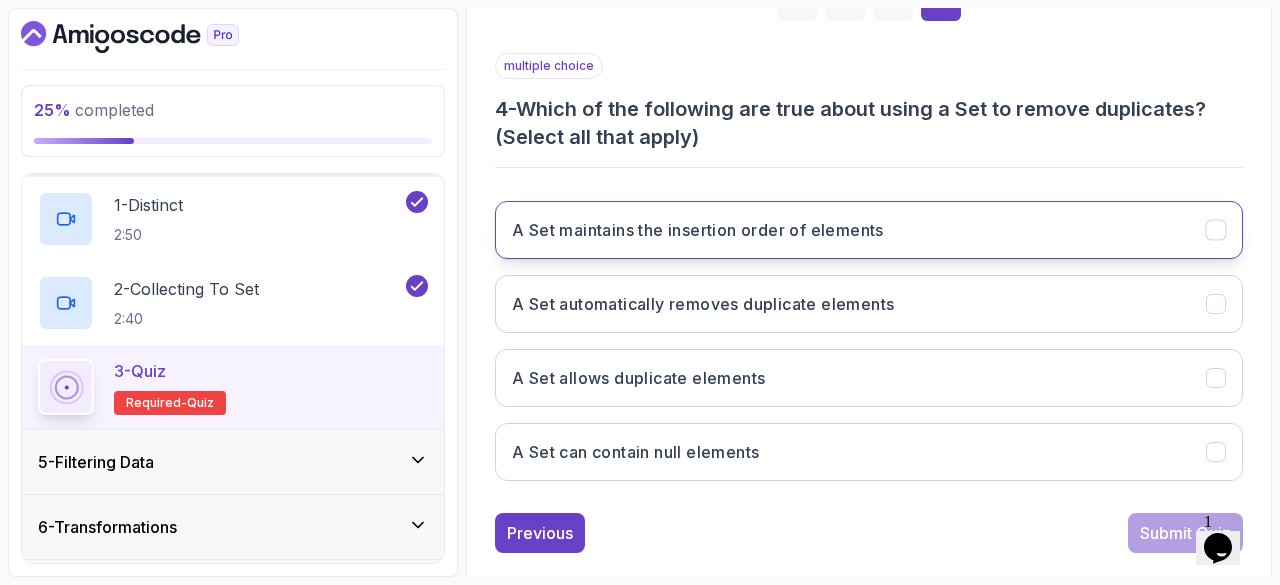 click on "A Set maintains the insertion order of elements" at bounding box center [869, 230] 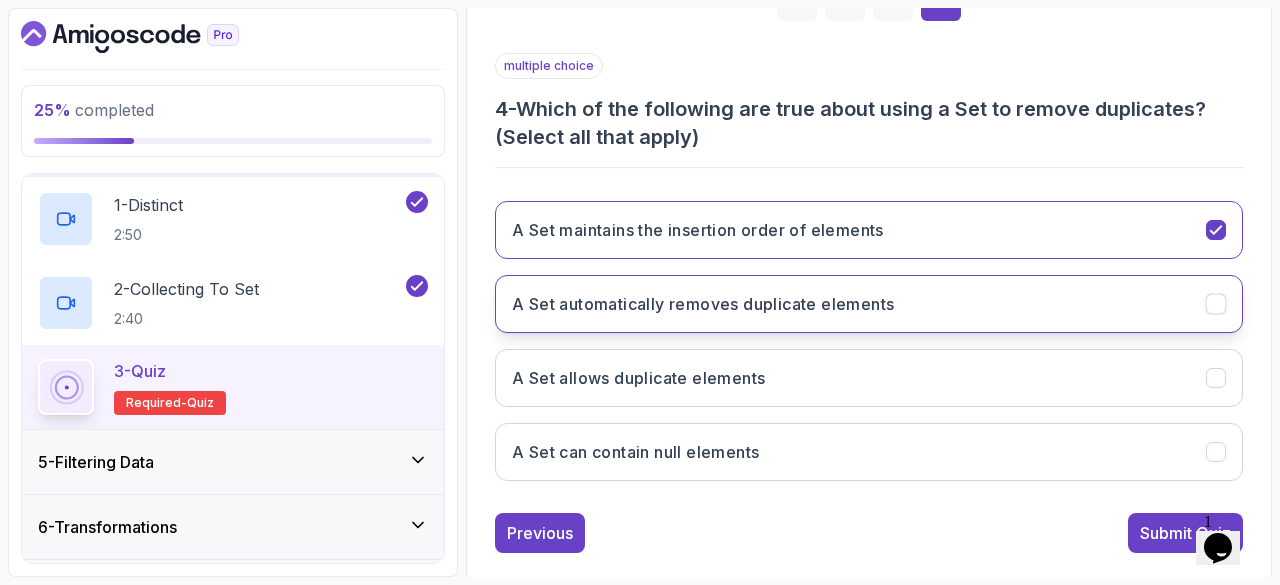 click on "A Set automatically removes duplicate elements" at bounding box center (869, 304) 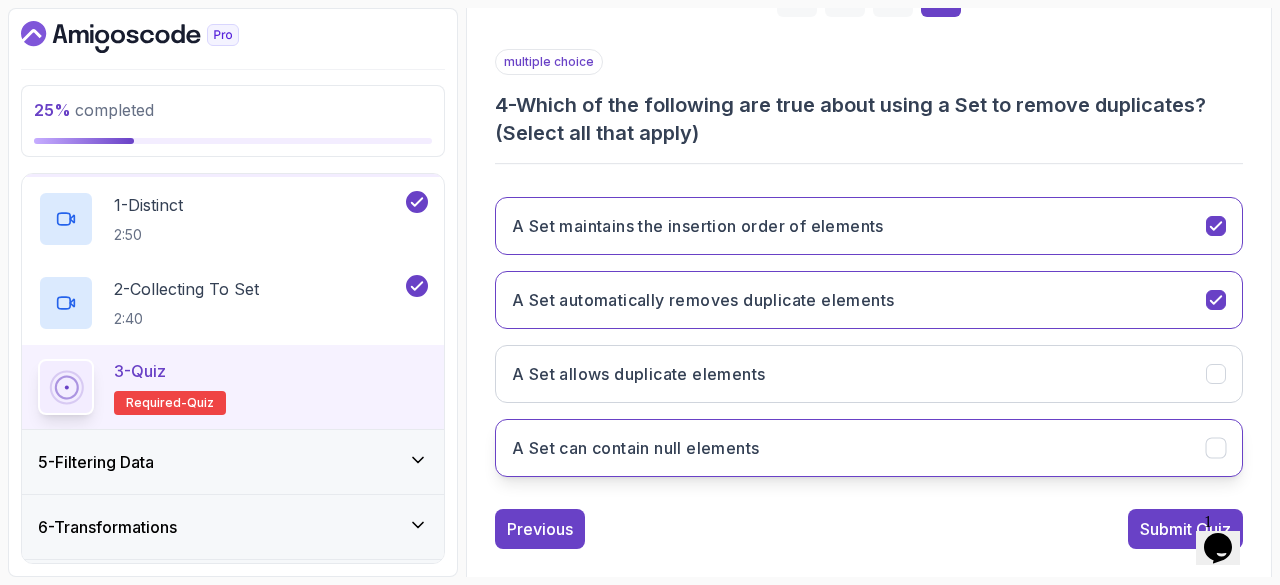 scroll, scrollTop: 363, scrollLeft: 0, axis: vertical 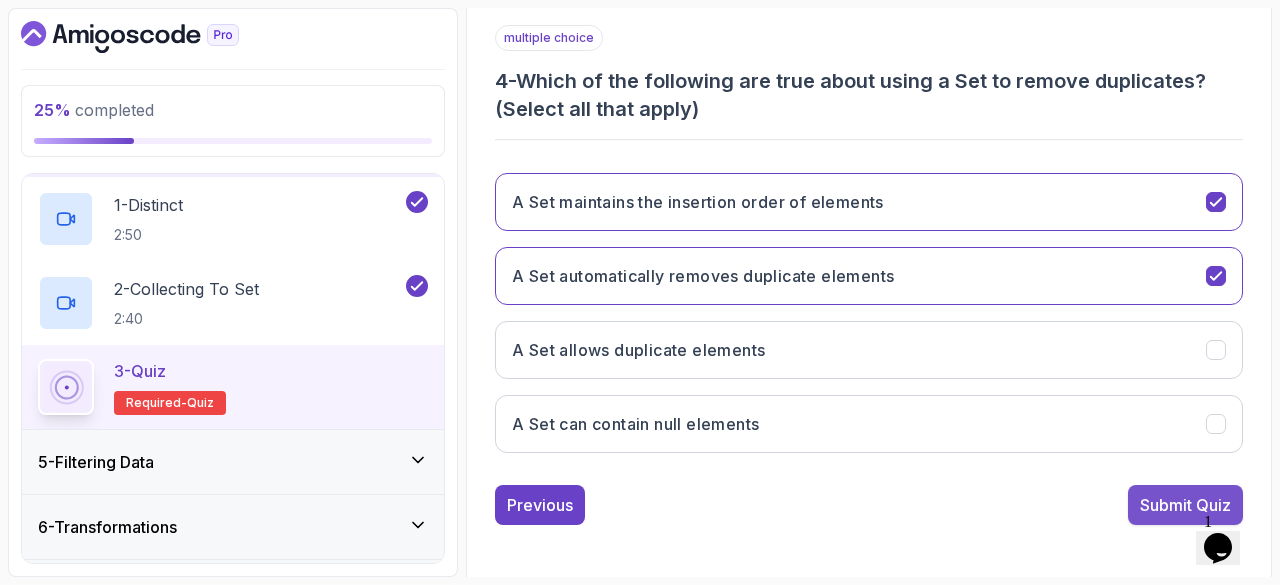 click on "Submit Quiz" at bounding box center [1185, 505] 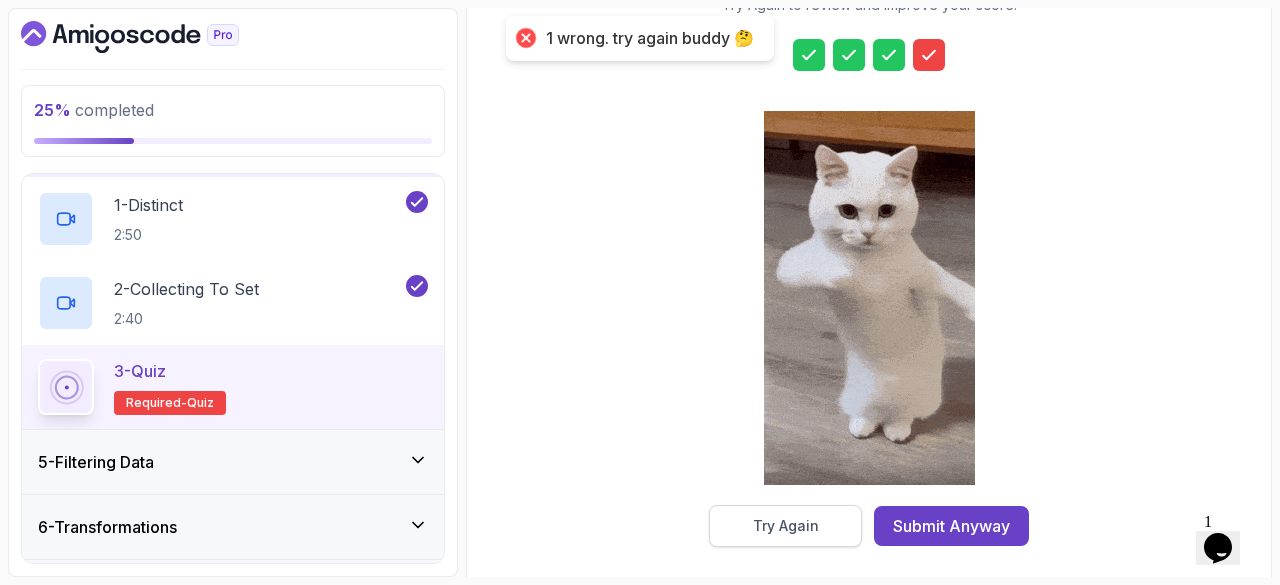 click on "Try Again" at bounding box center [785, 526] 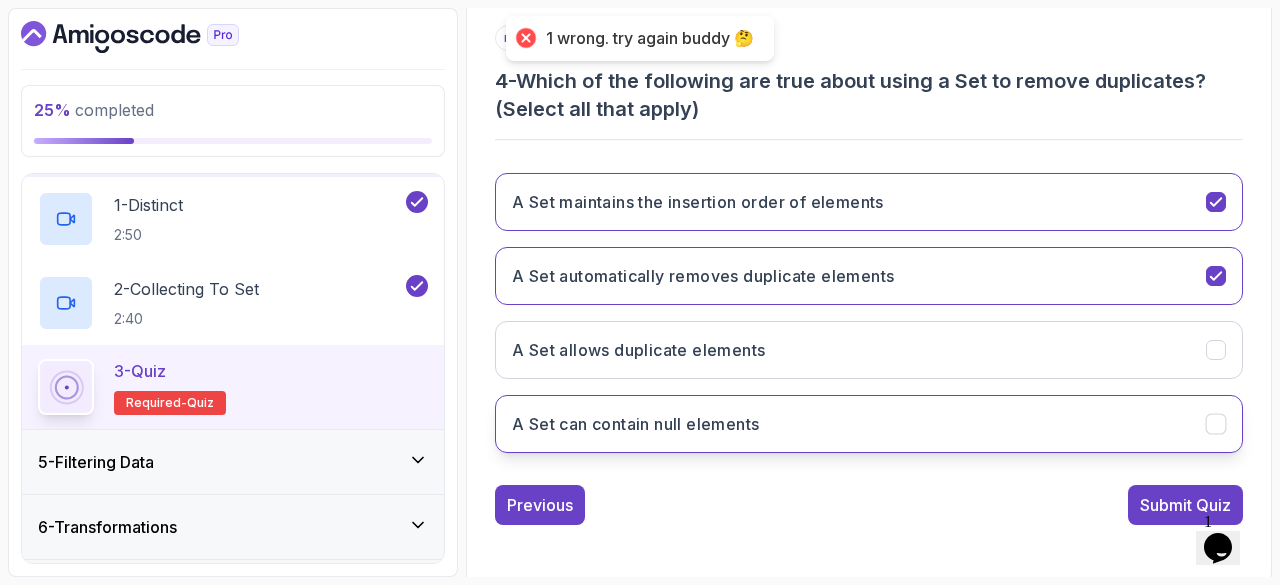 click on "A Set can contain null elements" at bounding box center [869, 424] 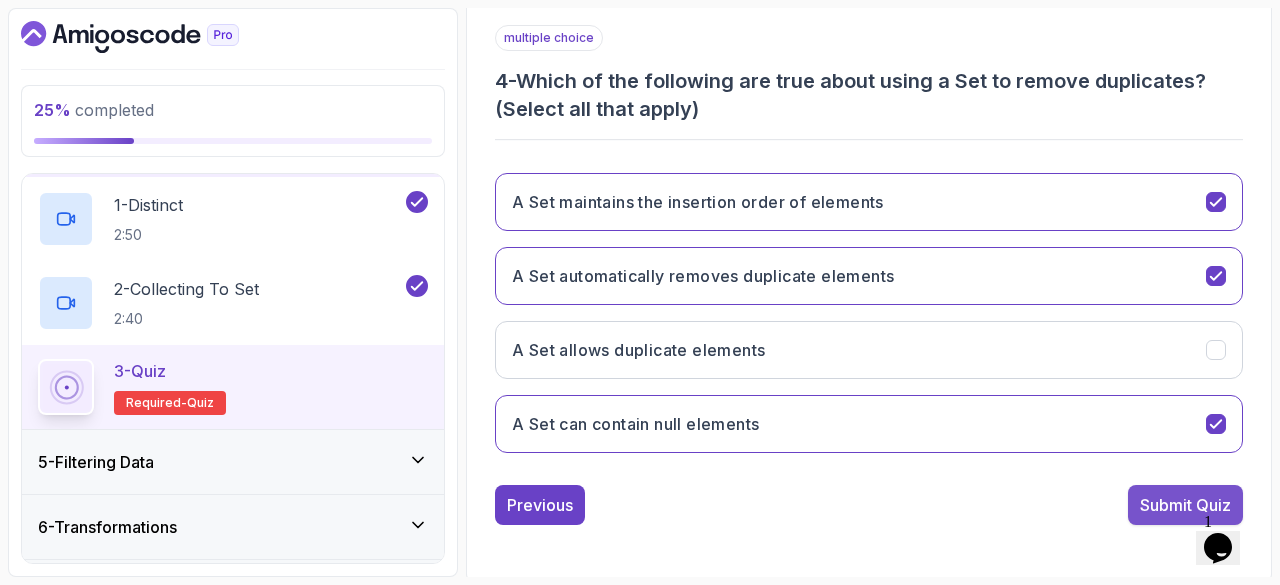 click on "Submit Quiz" at bounding box center (1185, 505) 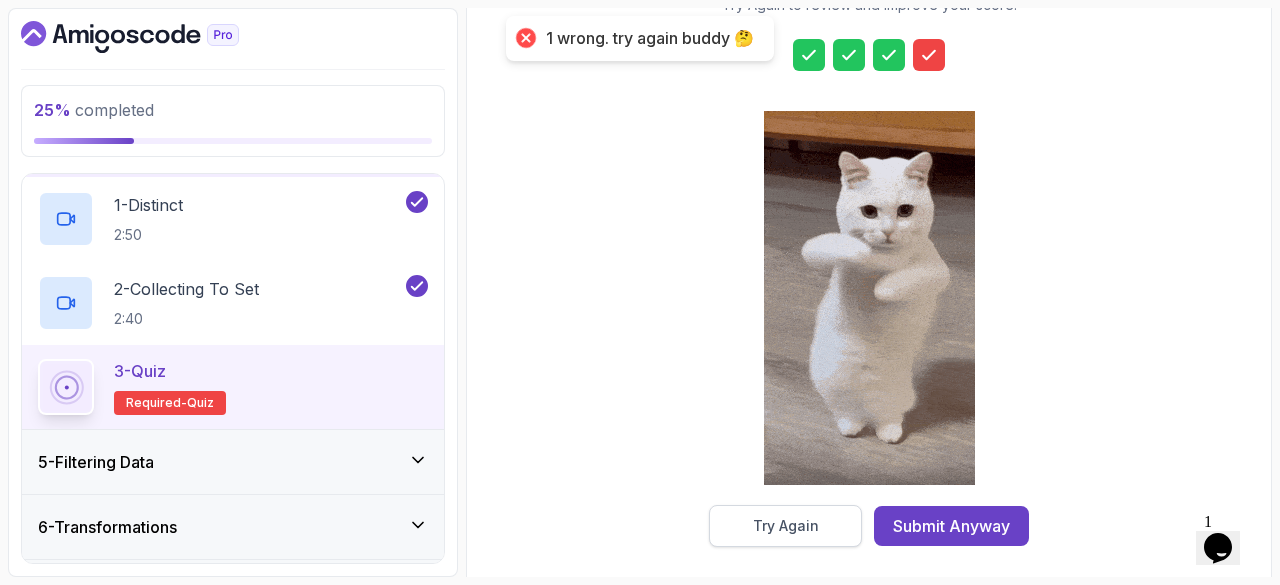click on "Try Again" at bounding box center [785, 526] 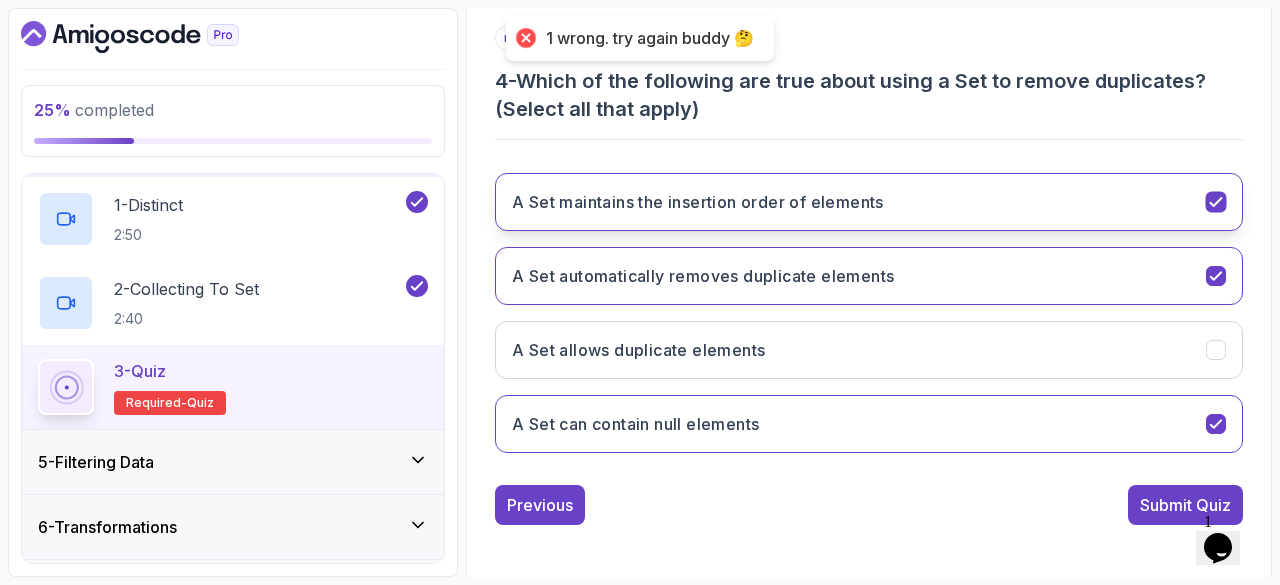 click on "A Set maintains the insertion order of elements" at bounding box center [698, 202] 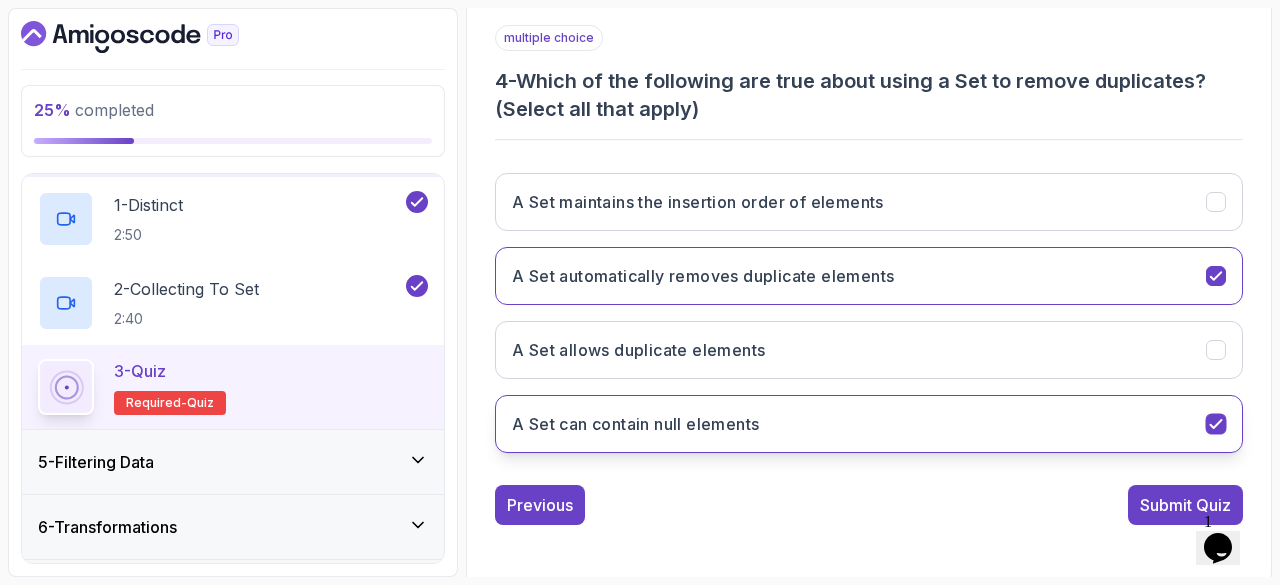 click on "A Set can contain null elements" at bounding box center (869, 424) 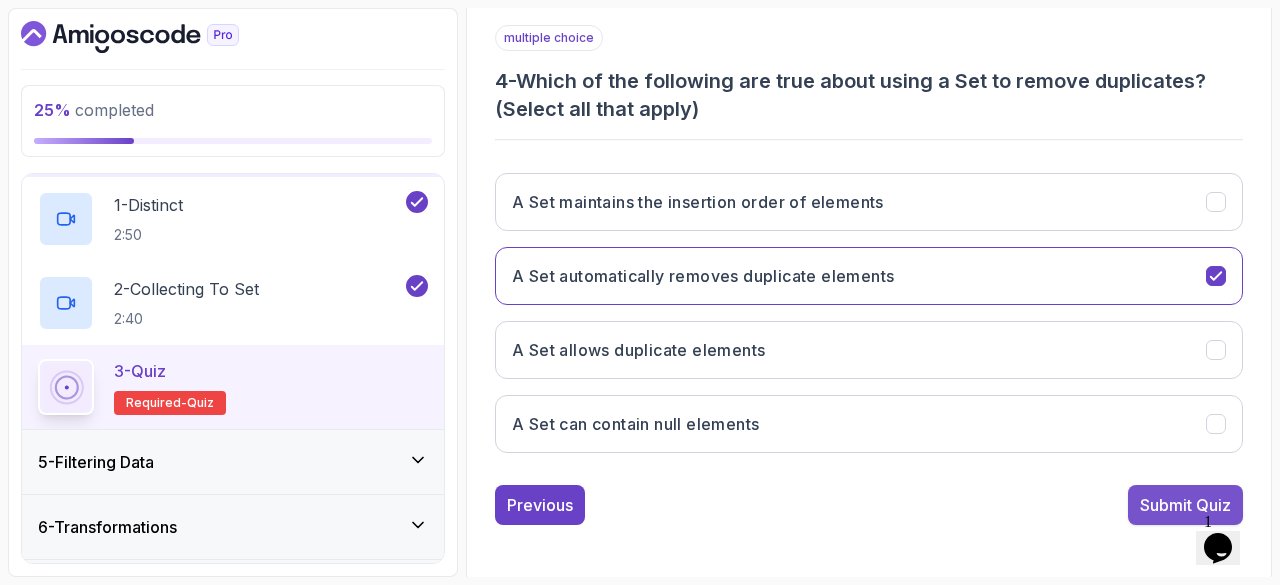 click on "Submit Quiz" at bounding box center (1185, 505) 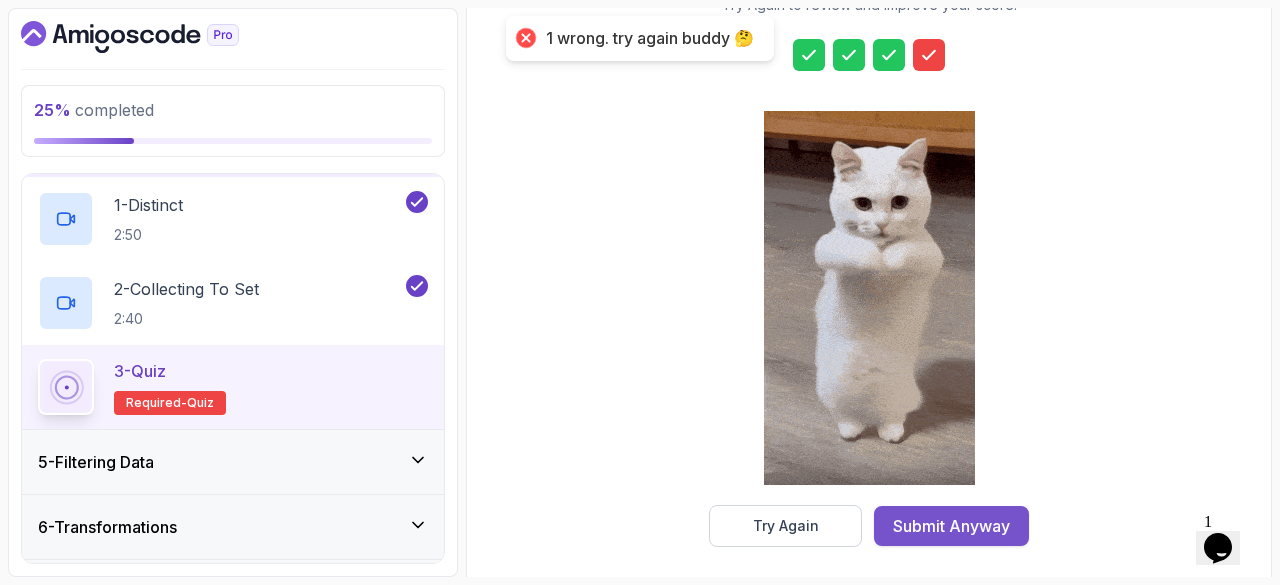 click on "Submit Anyway" at bounding box center (951, 526) 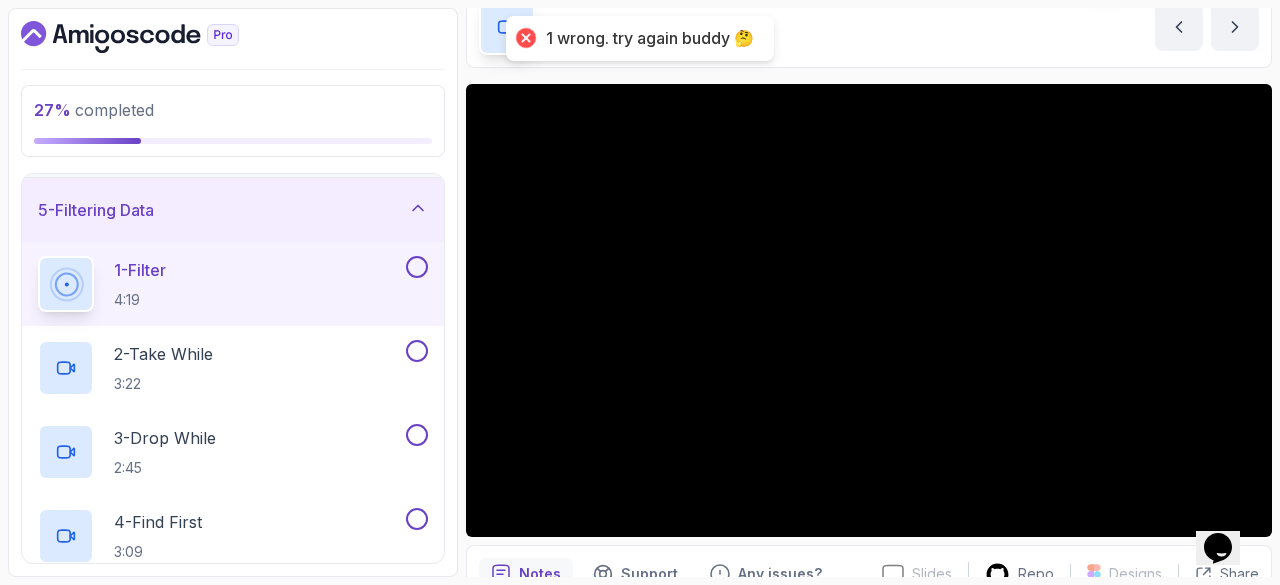 scroll, scrollTop: 98, scrollLeft: 0, axis: vertical 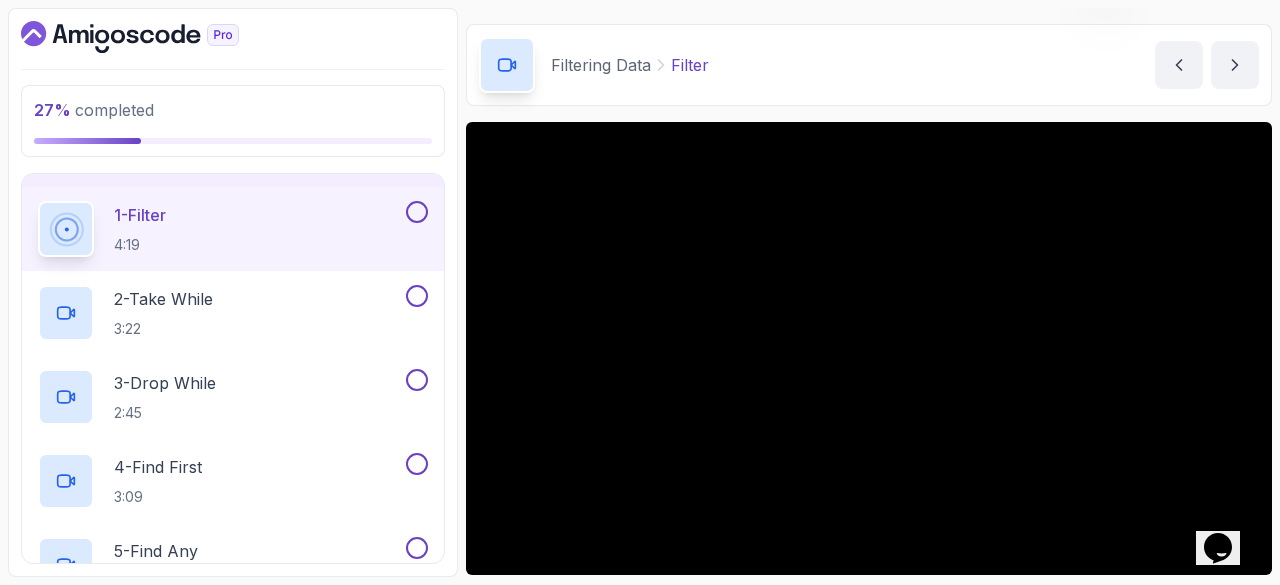 click at bounding box center (417, 212) 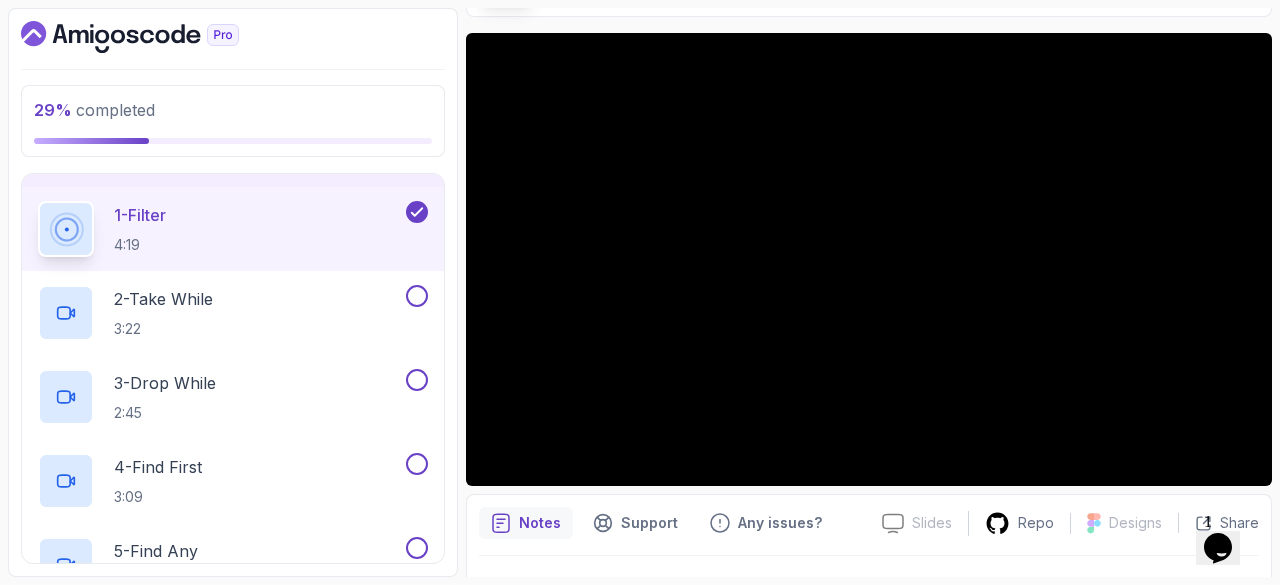 scroll, scrollTop: 144, scrollLeft: 0, axis: vertical 